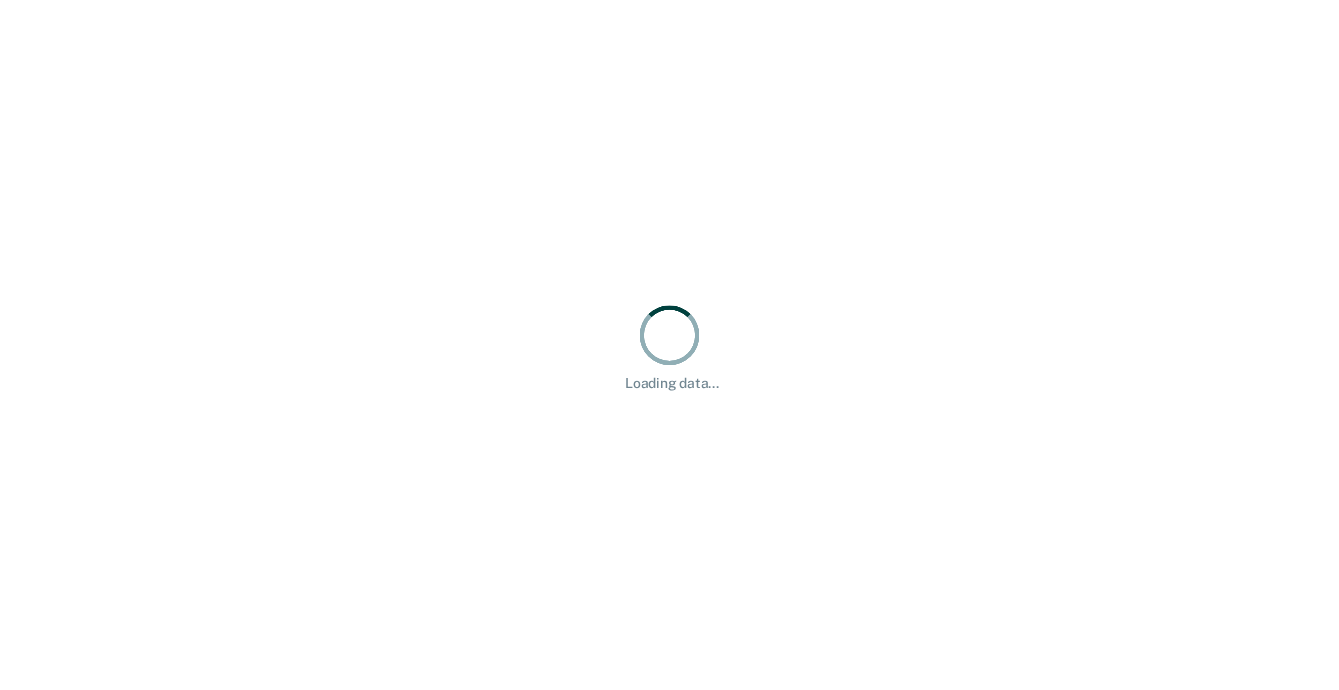 scroll, scrollTop: 0, scrollLeft: 0, axis: both 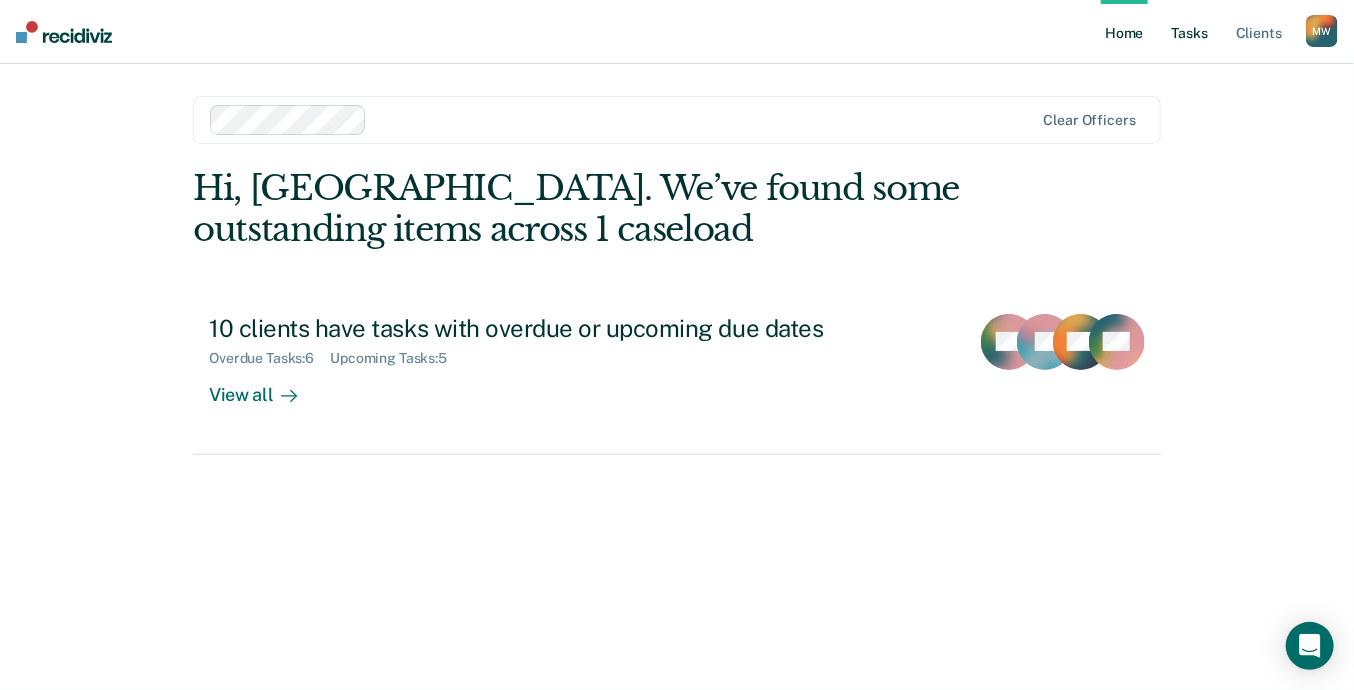 click on "Tasks" at bounding box center (1190, 32) 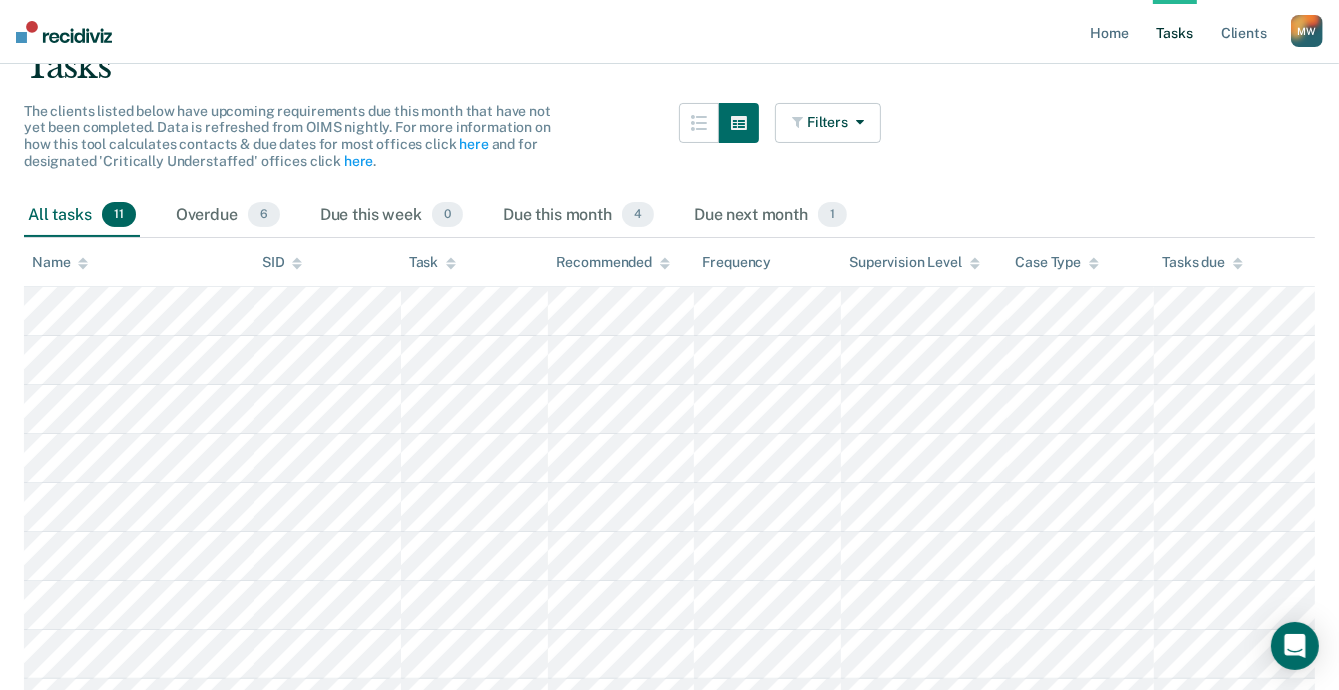 scroll, scrollTop: 200, scrollLeft: 0, axis: vertical 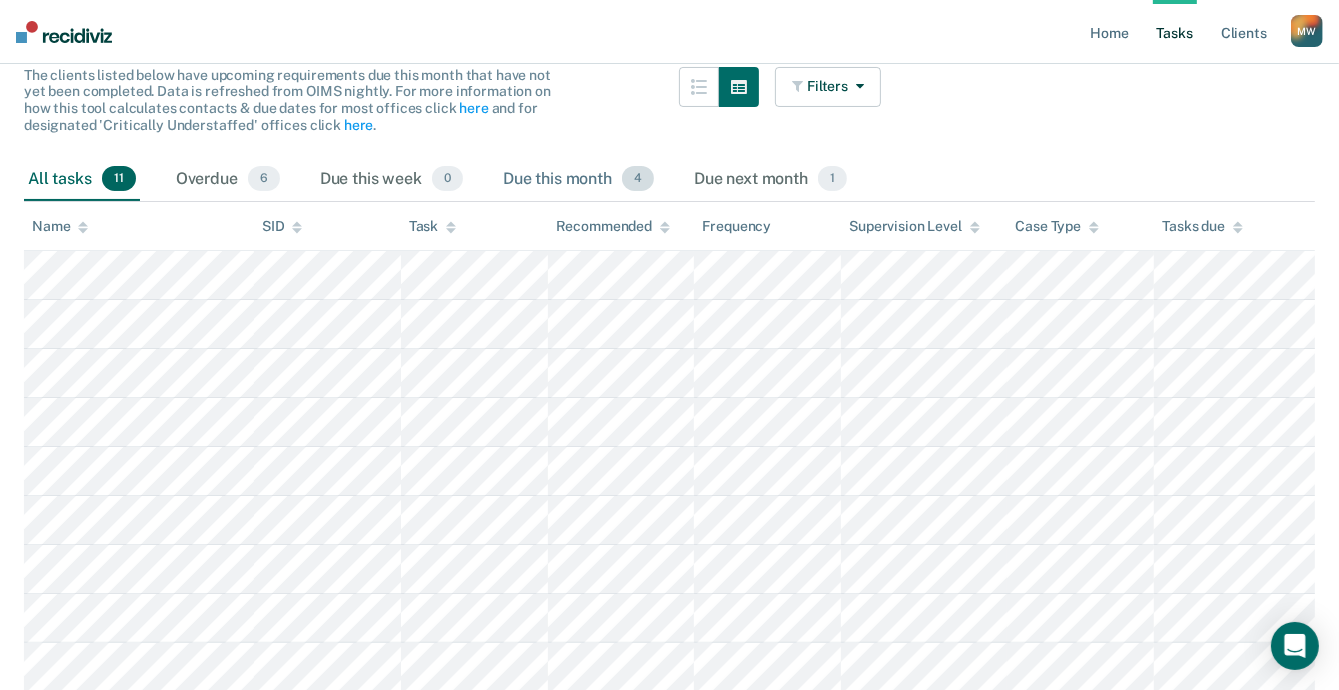 click on "4" at bounding box center [638, 179] 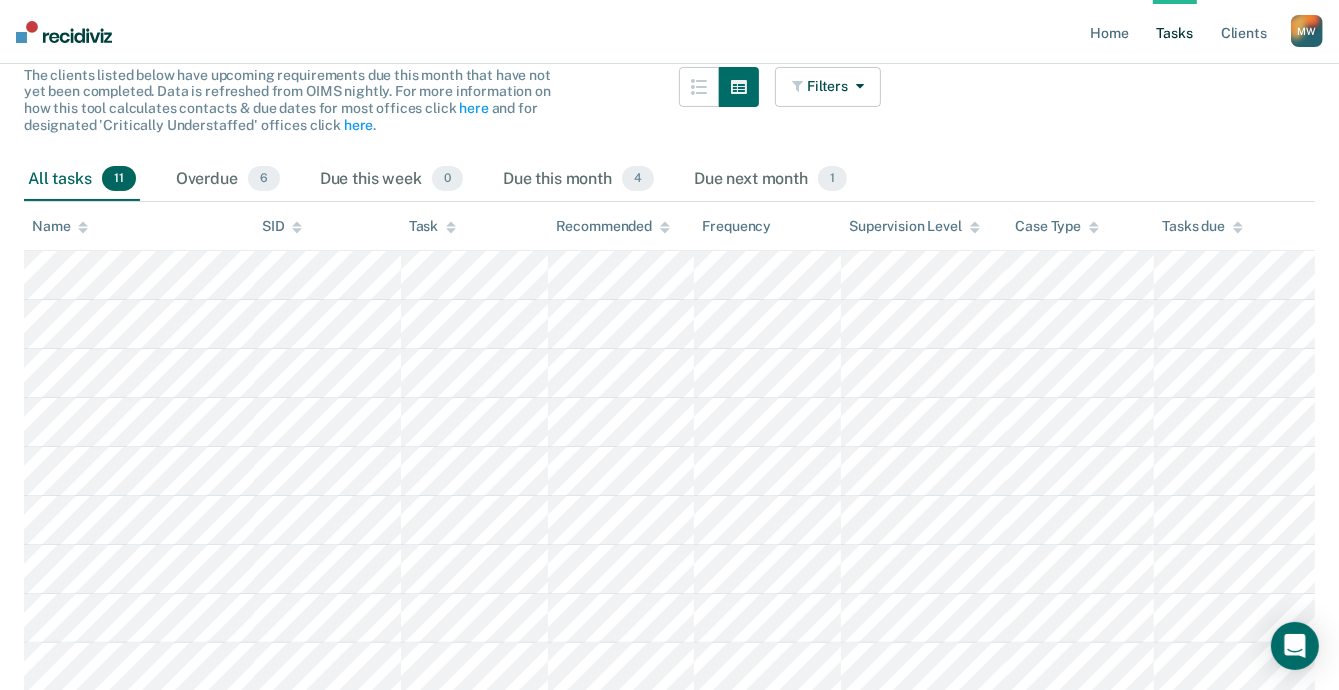 scroll, scrollTop: 35, scrollLeft: 0, axis: vertical 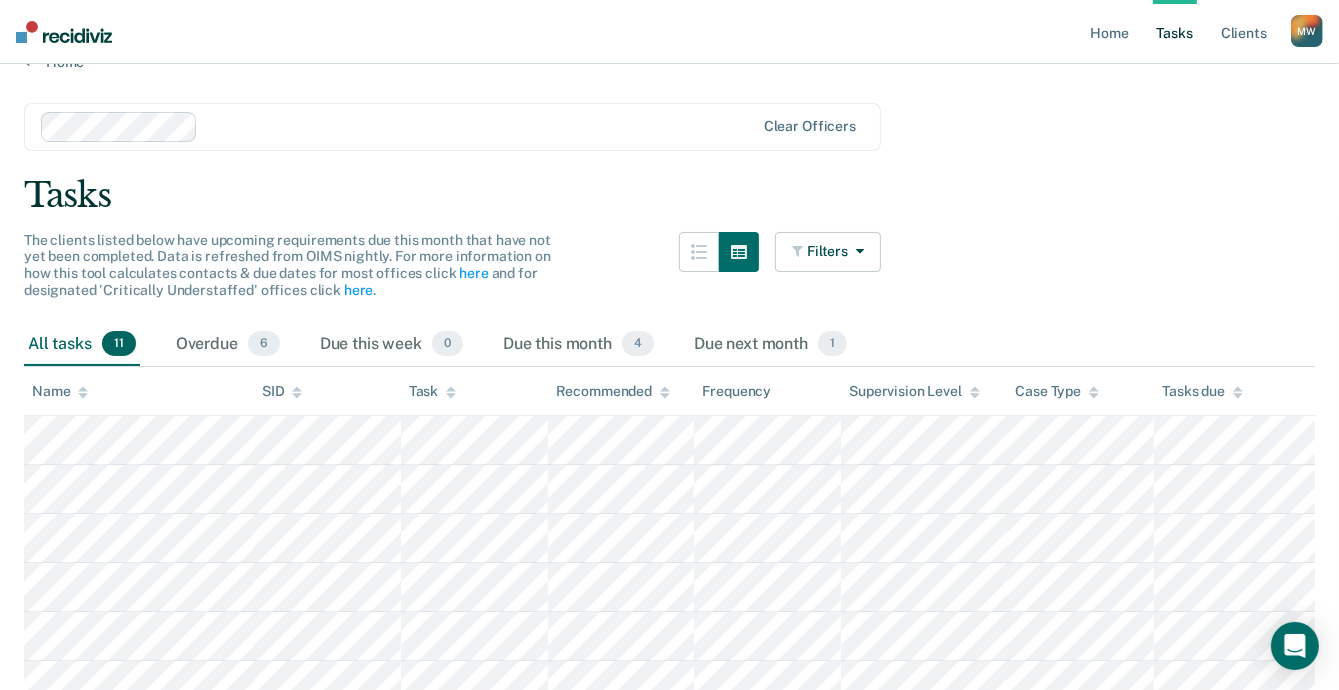 click on "Tasks" at bounding box center [669, 195] 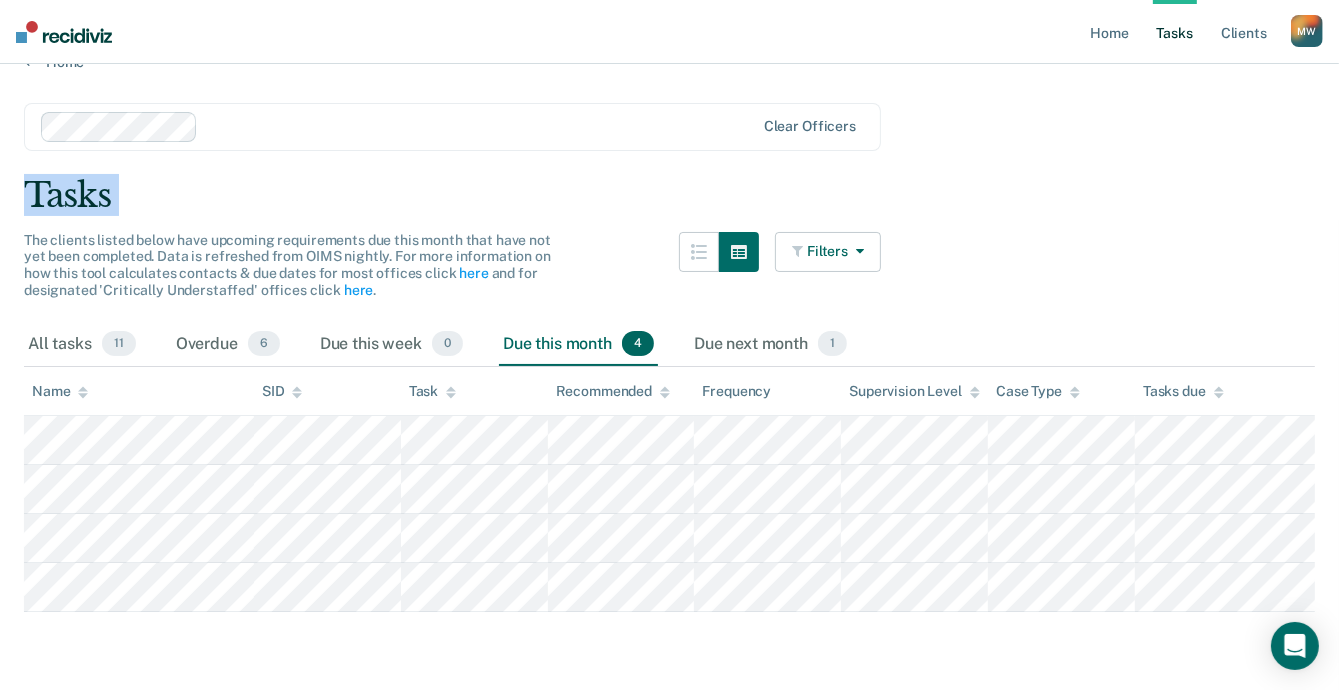 click on "Filters" at bounding box center [828, 252] 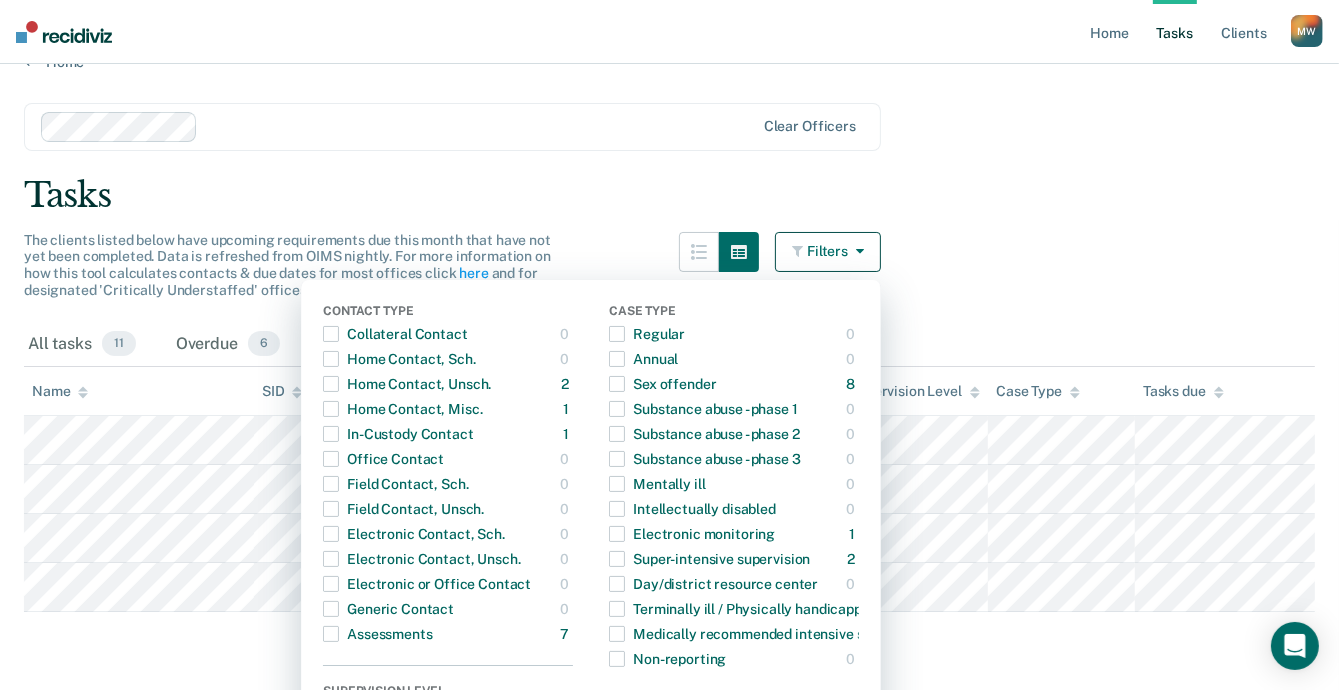 click on "Clear   officers Tasks The clients listed below have upcoming requirements due this month that have not yet been completed. Data is refreshed from OIMS nightly. For more information on how this tool calculates contacts & due dates for most offices click   here   and for designated 'Critically Understaffed' offices click   here .  Filters Contact Type Collateral Contact 0 ONLY Home Contact, Sch. 0 ONLY Home Contact, Unsch. 2 ONLY Home Contact, Misc. 1 ONLY In-Custody Contact 1 ONLY Office Contact 0 ONLY Field Contact, Sch. 0 ONLY Field Contact, Unsch. 0 ONLY Electronic Contact, Sch. 0 ONLY Electronic Contact, Unsch. 0 ONLY Electronic or Office Contact 0 ONLY Generic Contact 0 ONLY Assessments 7 ONLY Supervision Level Annual 0 ONLY Low 2 ONLY Low-Moderate 2 ONLY Moderate 0 ONLY High 5 ONLY In-custody 1 ONLY Case Type Regular 0 ONLY Annual 0 ONLY Sex offender 8 ONLY Substance abuse - phase 1 0 ONLY Substance abuse - phase 2 0 ONLY Substance abuse - phase 3 0 ONLY Mentally ill 0 ONLY Intellectually disabled 0 1 2" at bounding box center [669, 378] 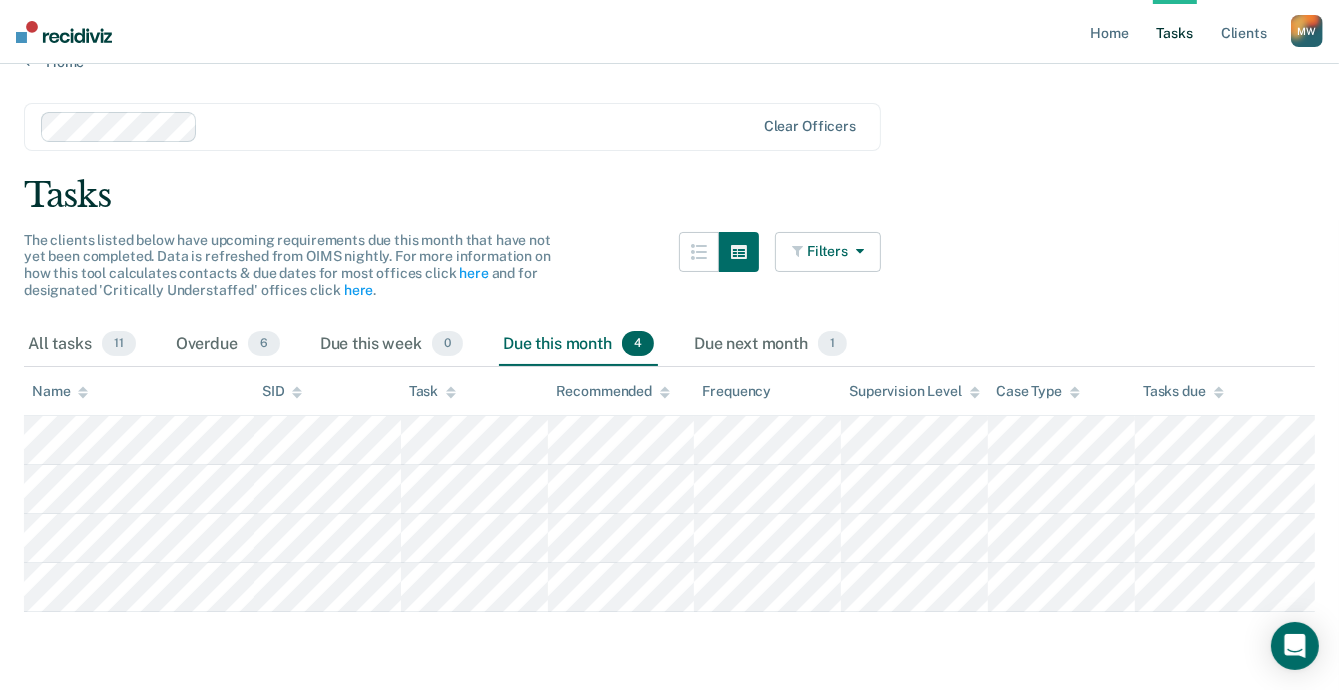 click on "Filters" at bounding box center (828, 252) 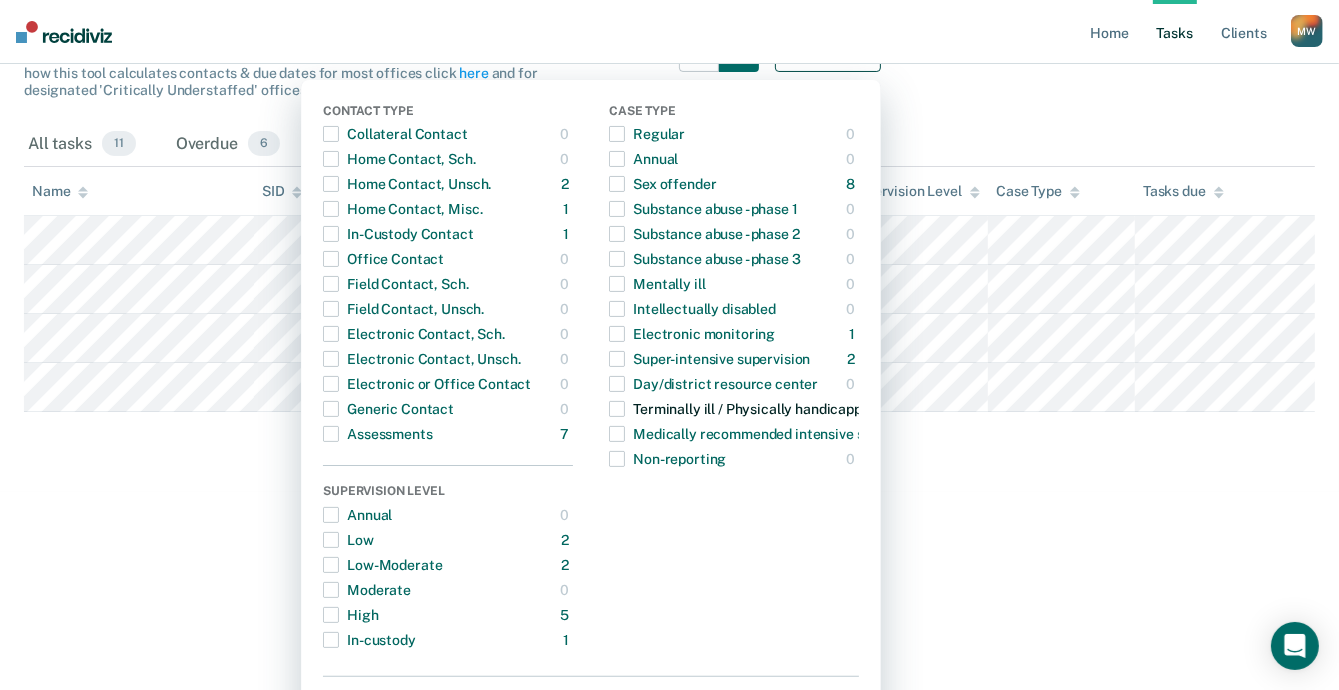 scroll, scrollTop: 285, scrollLeft: 0, axis: vertical 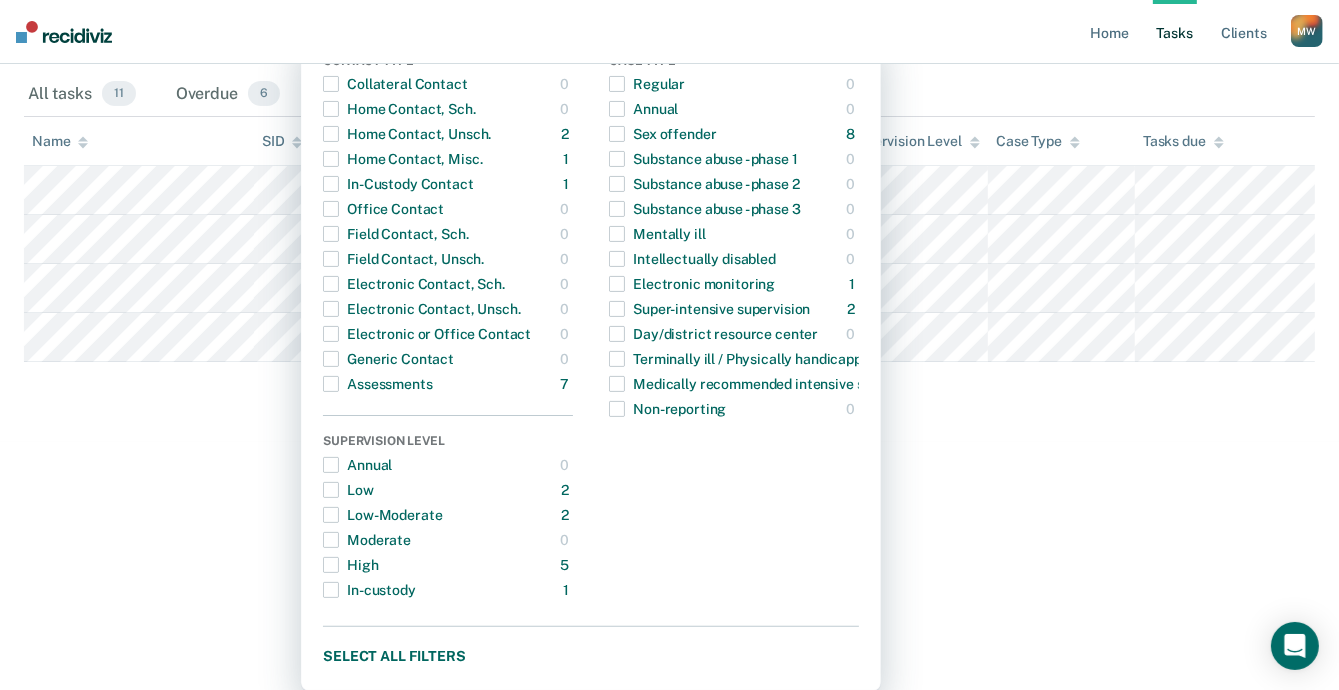 click on "All tasks 11 Overdue 6 Due this week 0 Due this month 4 Due next month 1" at bounding box center (669, 95) 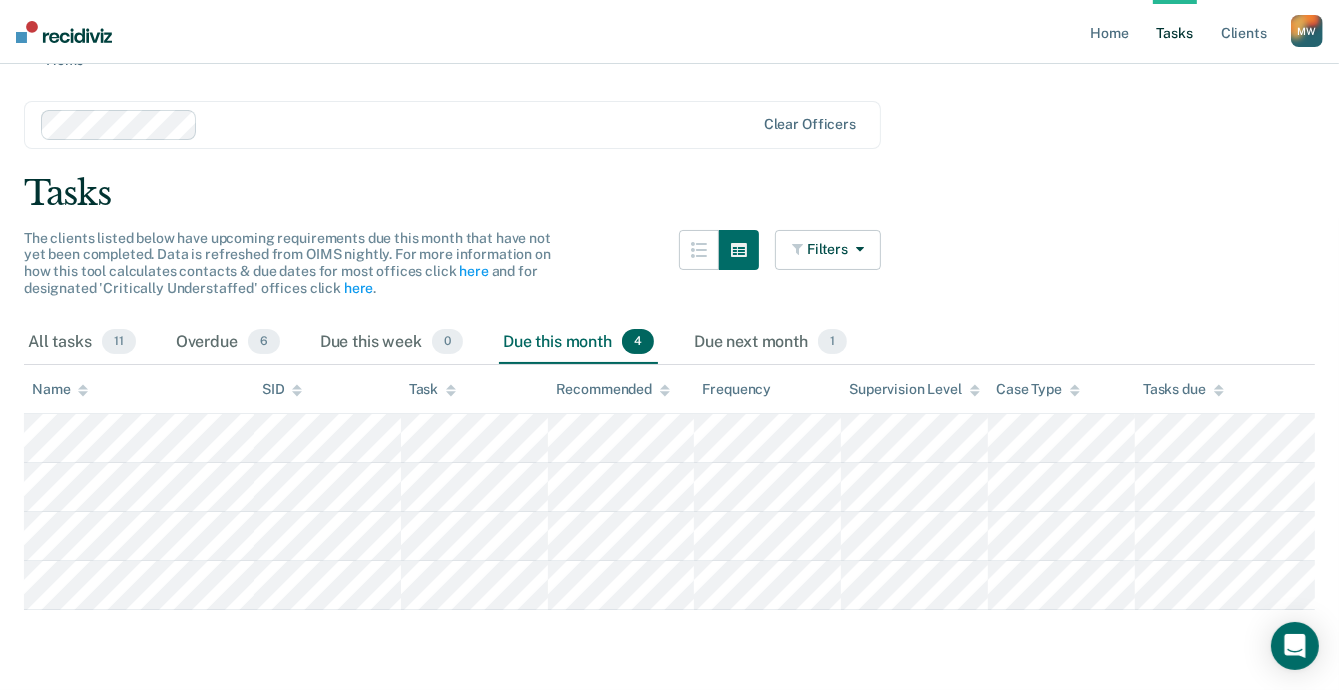 scroll, scrollTop: 35, scrollLeft: 0, axis: vertical 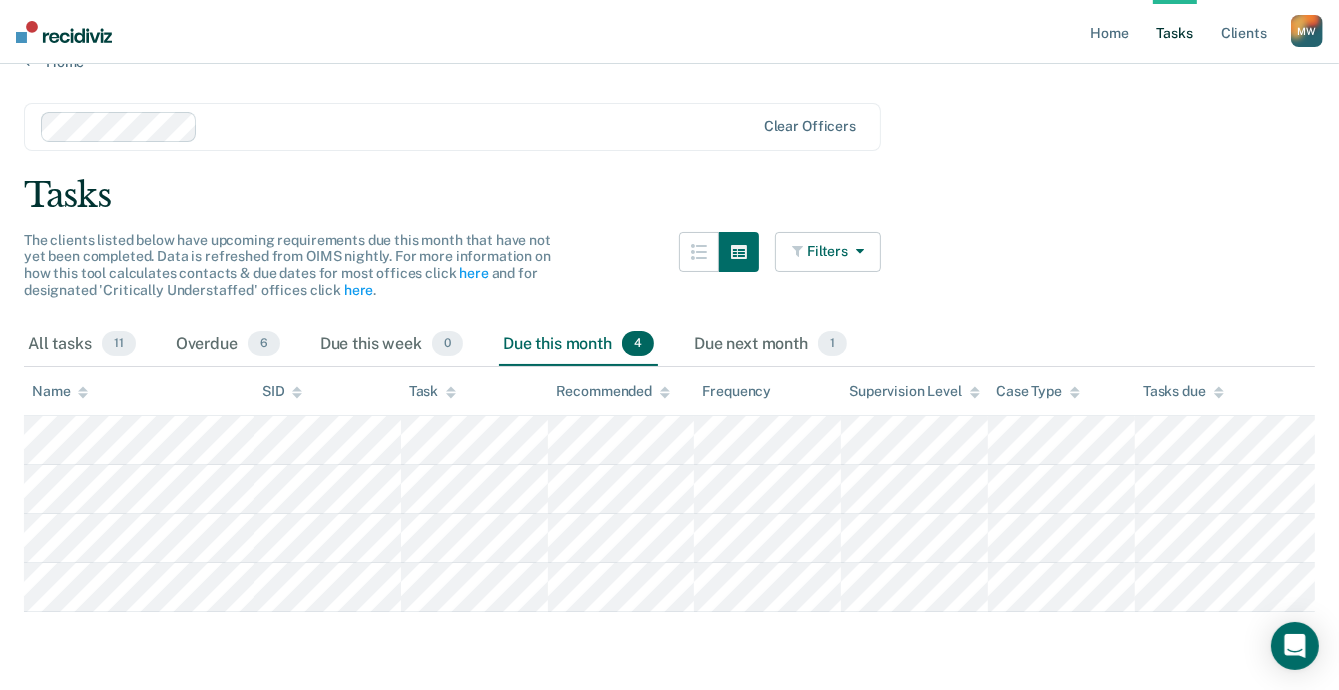 click on "Filters" at bounding box center (828, 252) 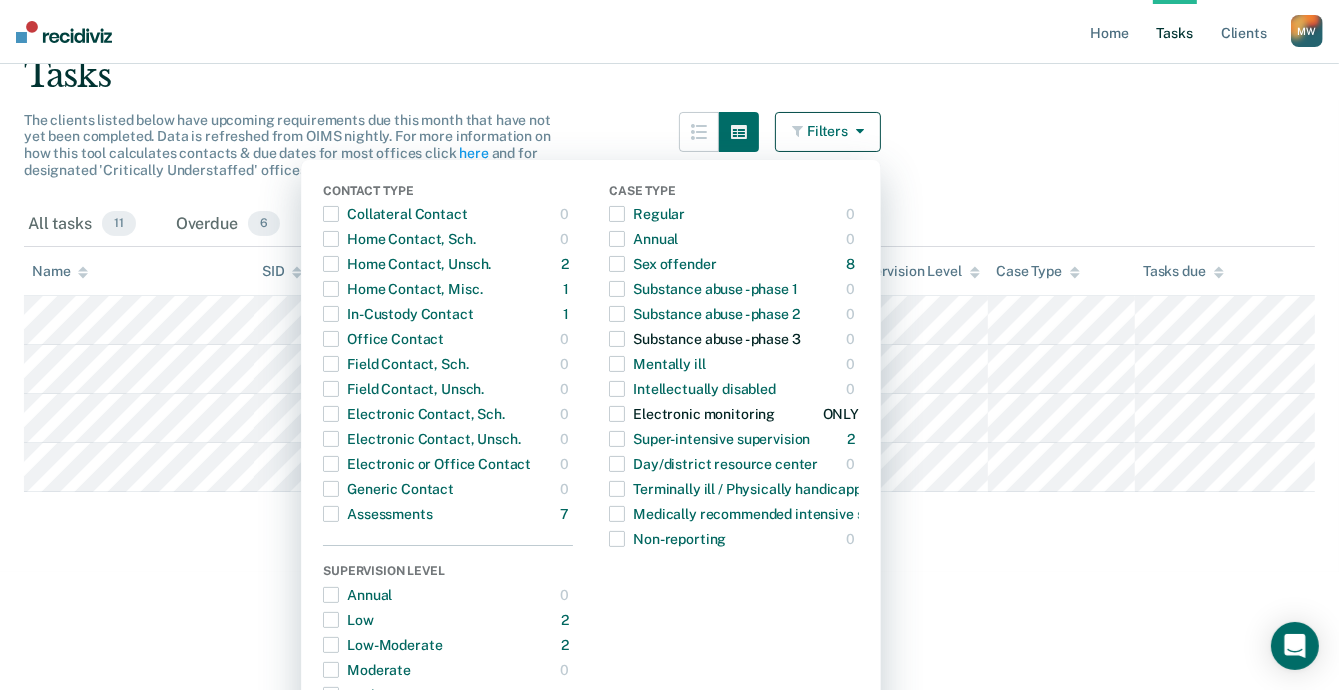 scroll, scrollTop: 285, scrollLeft: 0, axis: vertical 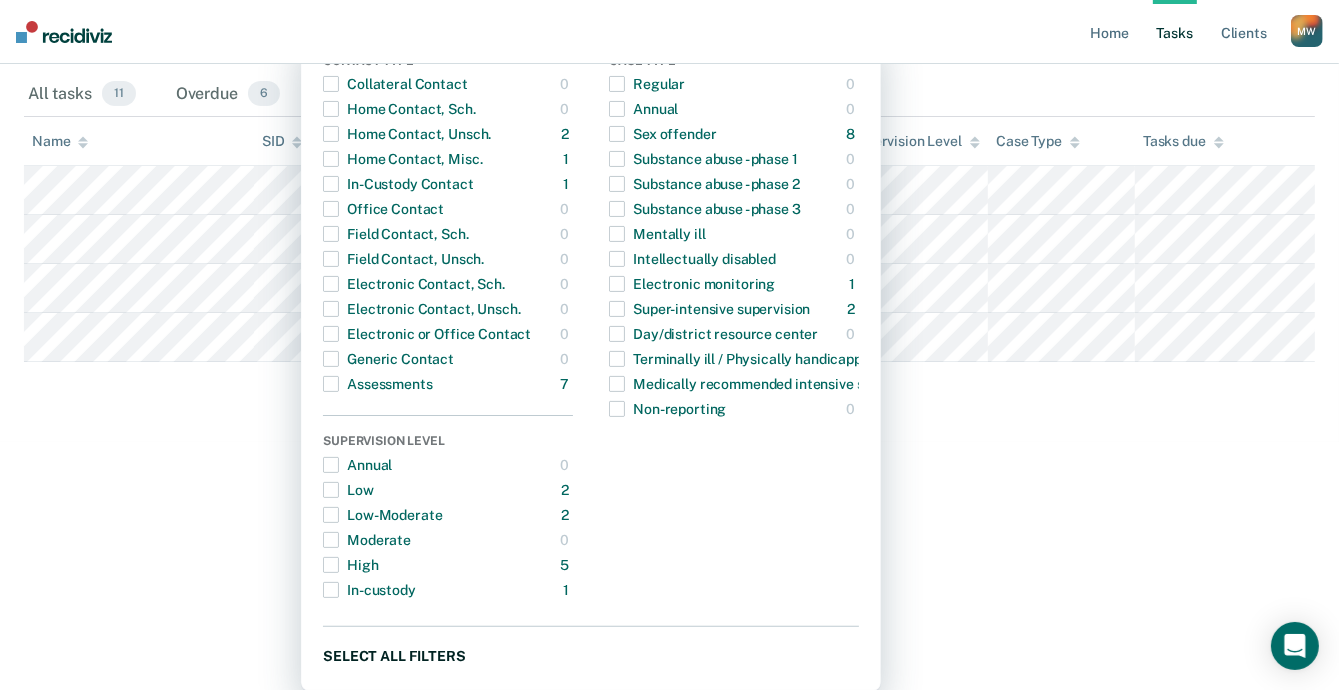 click on "Select all filters" at bounding box center [591, 655] 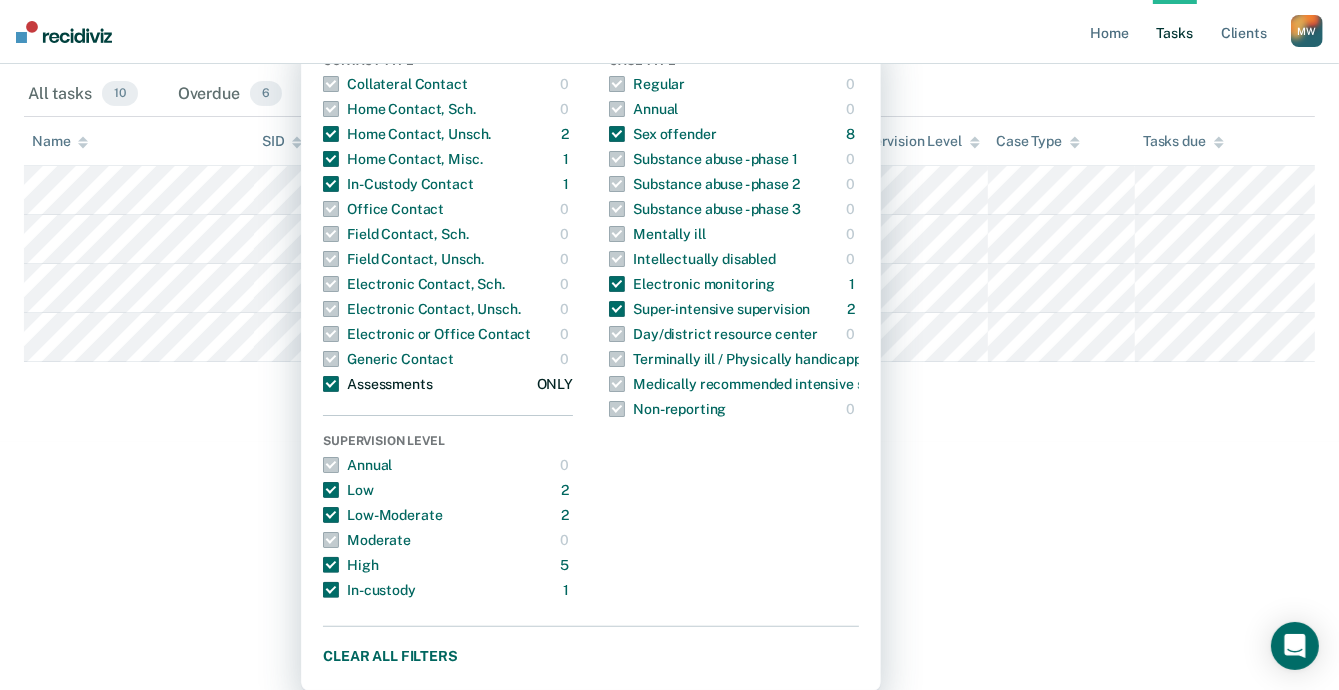 click at bounding box center [331, 384] 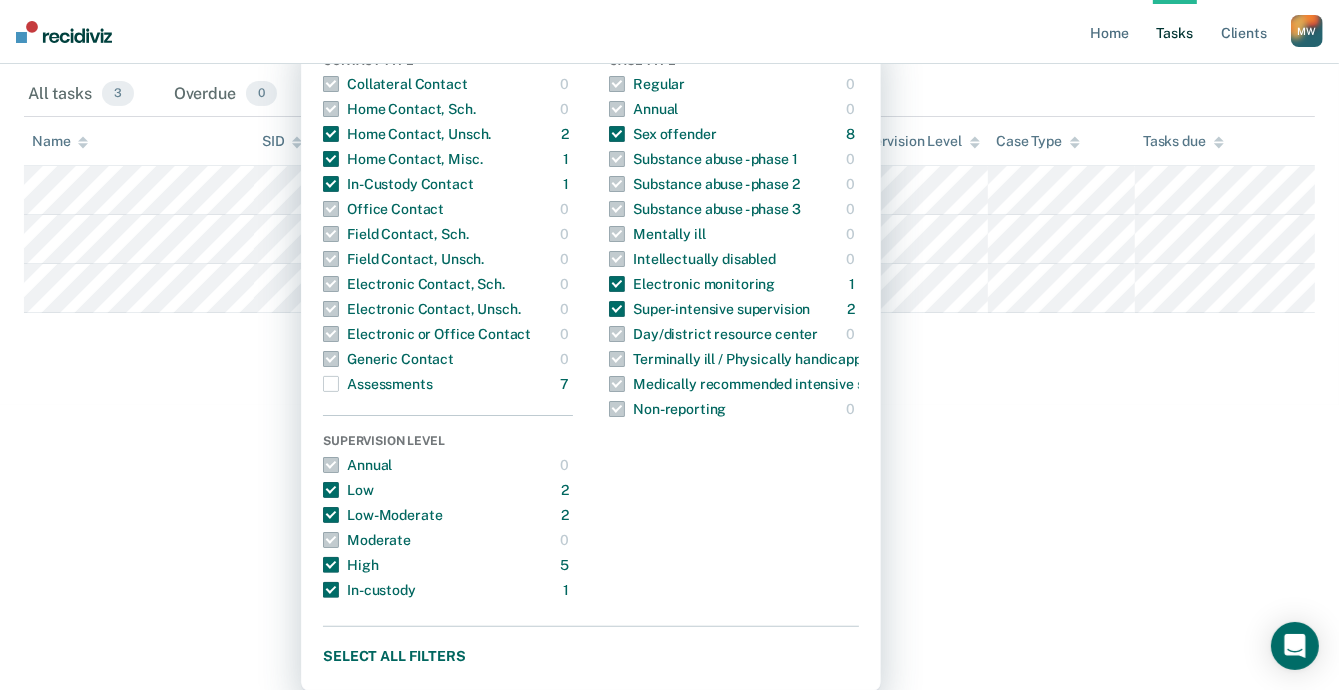 click on "Looks like you’re using Internet Explorer 11. For faster loading and a better experience, use Microsoft Edge, Google Chrome, or Firefox. × Home Tasks Client s [PERSON_NAME] Profile How it works Log Out Home Clear   officers Tasks The clients listed below have upcoming requirements due this month that have not yet been completed. Data is refreshed from OIMS nightly. For more information on how this tool calculates contacts & due dates for most offices click   here   and for designated 'Critically Understaffed' offices click   here .  Filters Contact Type Collateral Contact 0 ONLY Home Contact, Sch. 0 ONLY Home Contact, Unsch. 2 ONLY Home Contact, Misc. 1 ONLY In-Custody Contact 1 ONLY Office Contact 0 ONLY Field Contact, Sch. 0 ONLY Field Contact, Unsch. 0 ONLY Electronic Contact, Sch. 0 ONLY Electronic Contact, Unsch. 0 ONLY Electronic or Office Contact 0 ONLY Generic Contact 0 ONLY Assessments 7 ONLY Supervision Level Annual 0 ONLY Low 2 ONLY Low-Moderate 2 ONLY Moderate 0 ONLY 5 1" at bounding box center [669, 60] 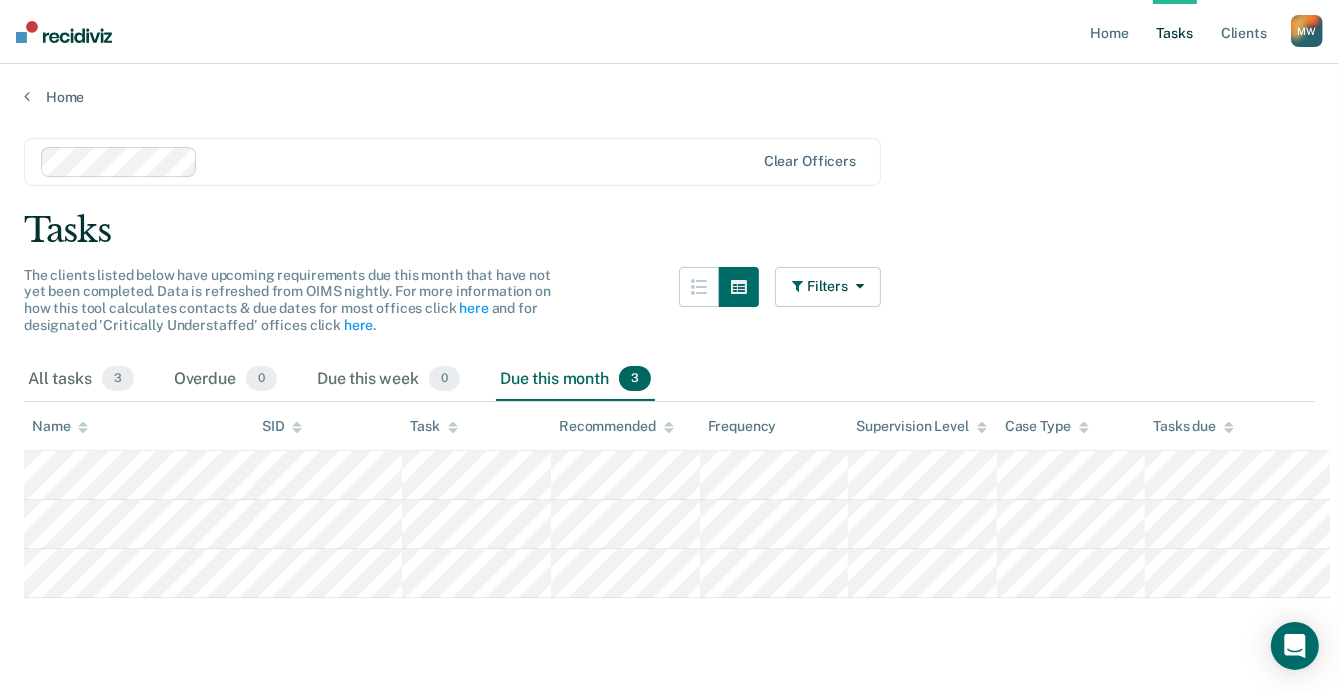 scroll, scrollTop: 0, scrollLeft: 0, axis: both 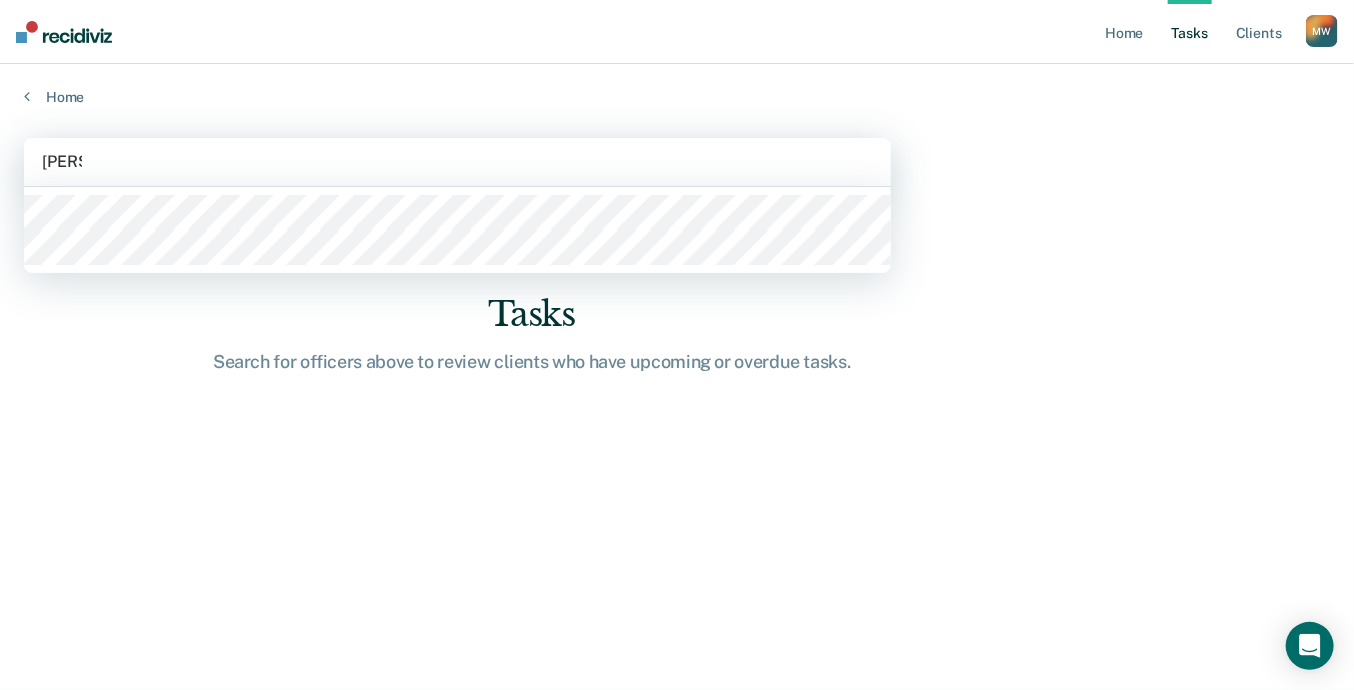 type on "[PERSON_NAME]" 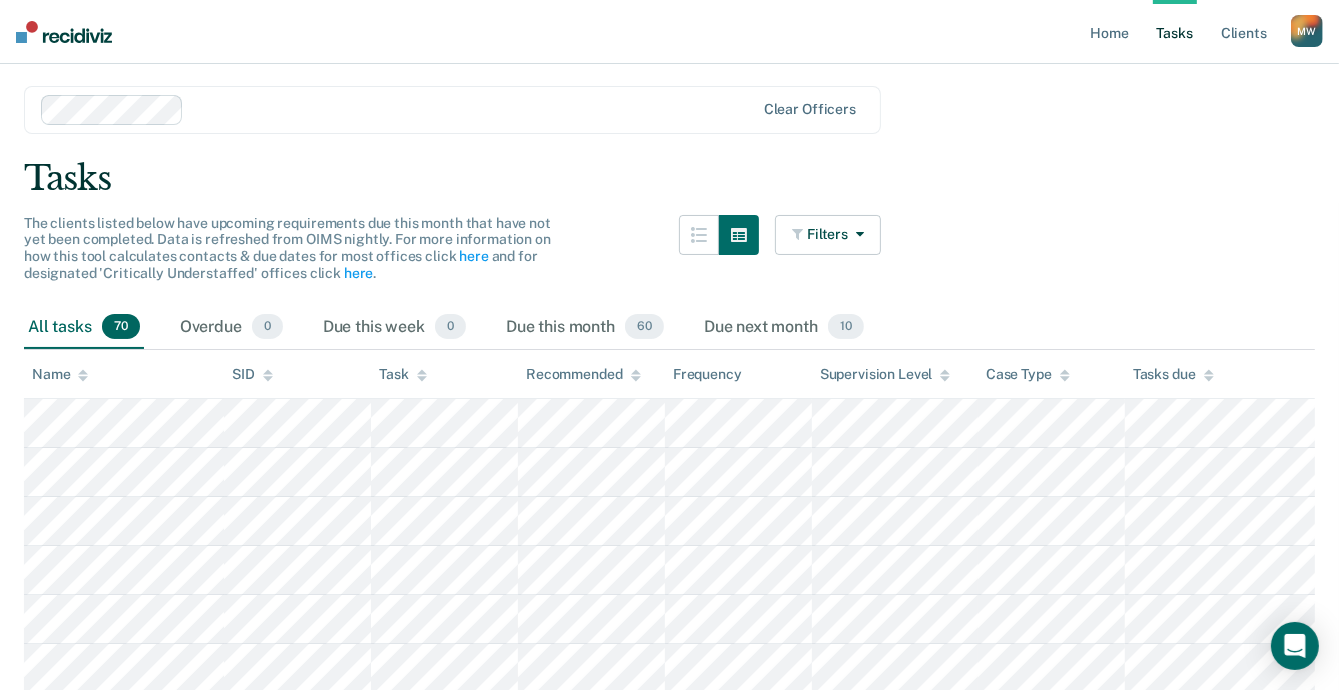 scroll, scrollTop: 200, scrollLeft: 0, axis: vertical 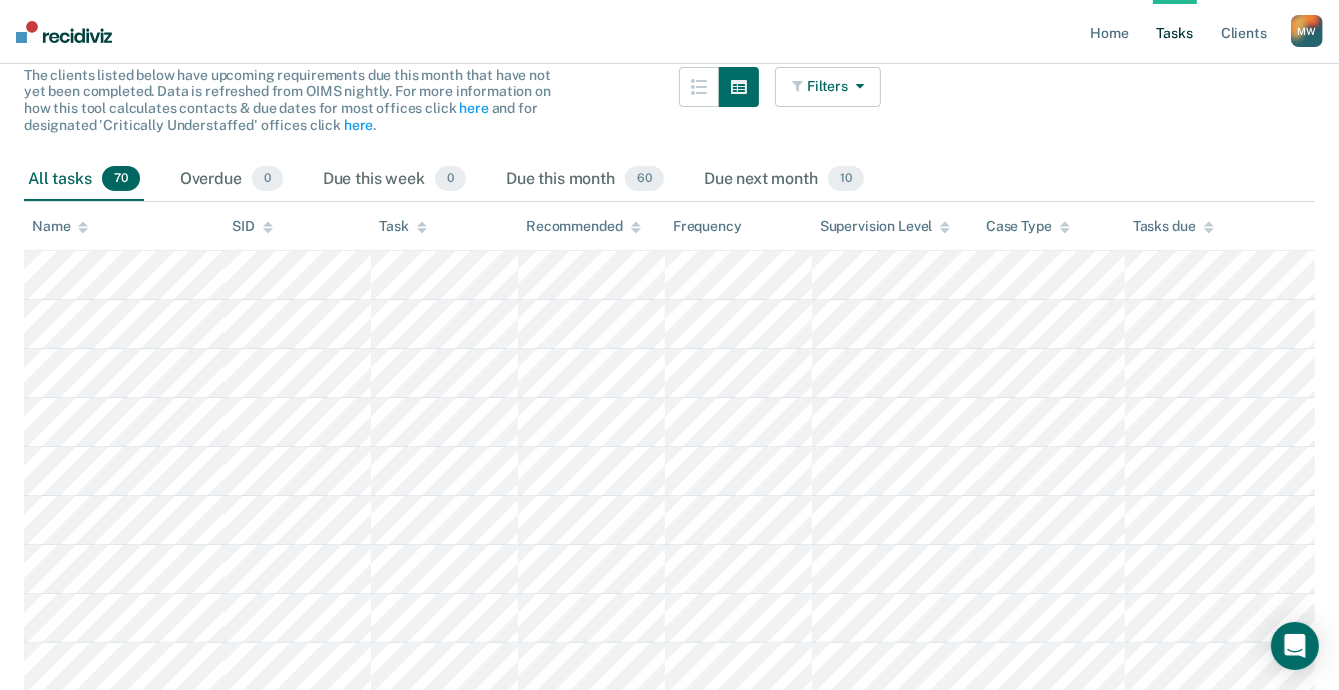 click at bounding box center [856, 86] 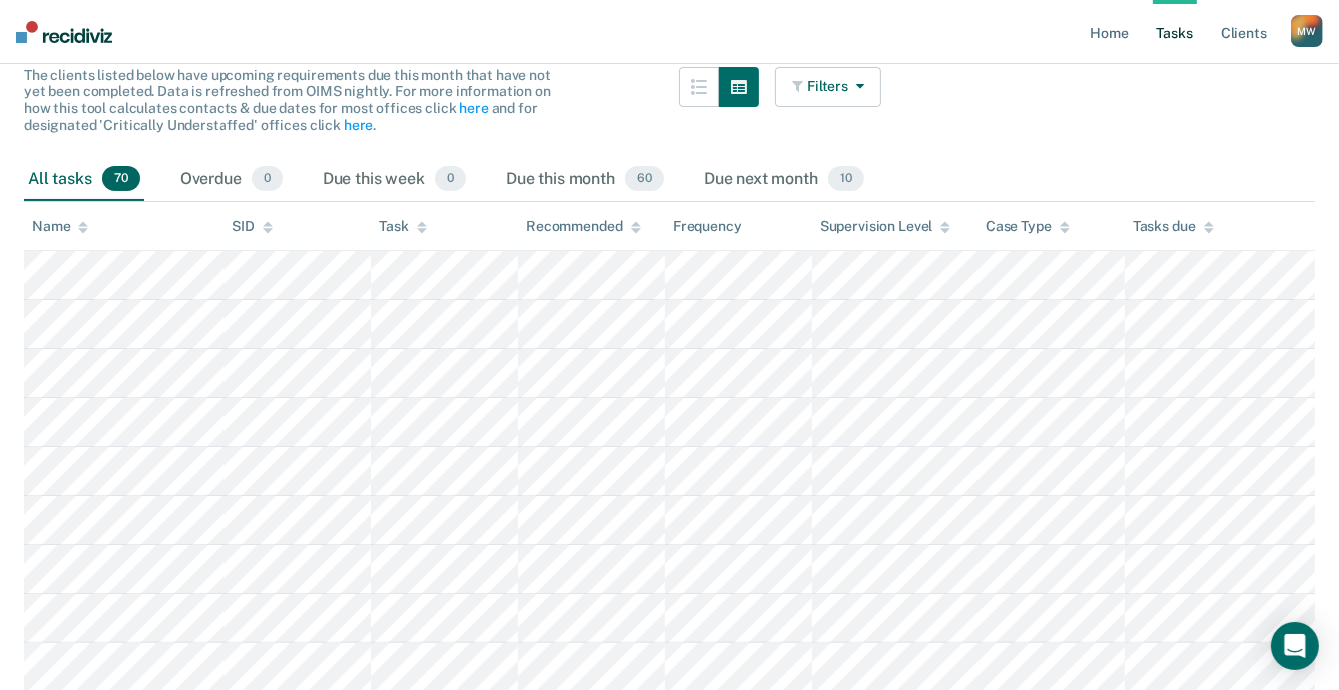 click on "Filters" at bounding box center (828, 87) 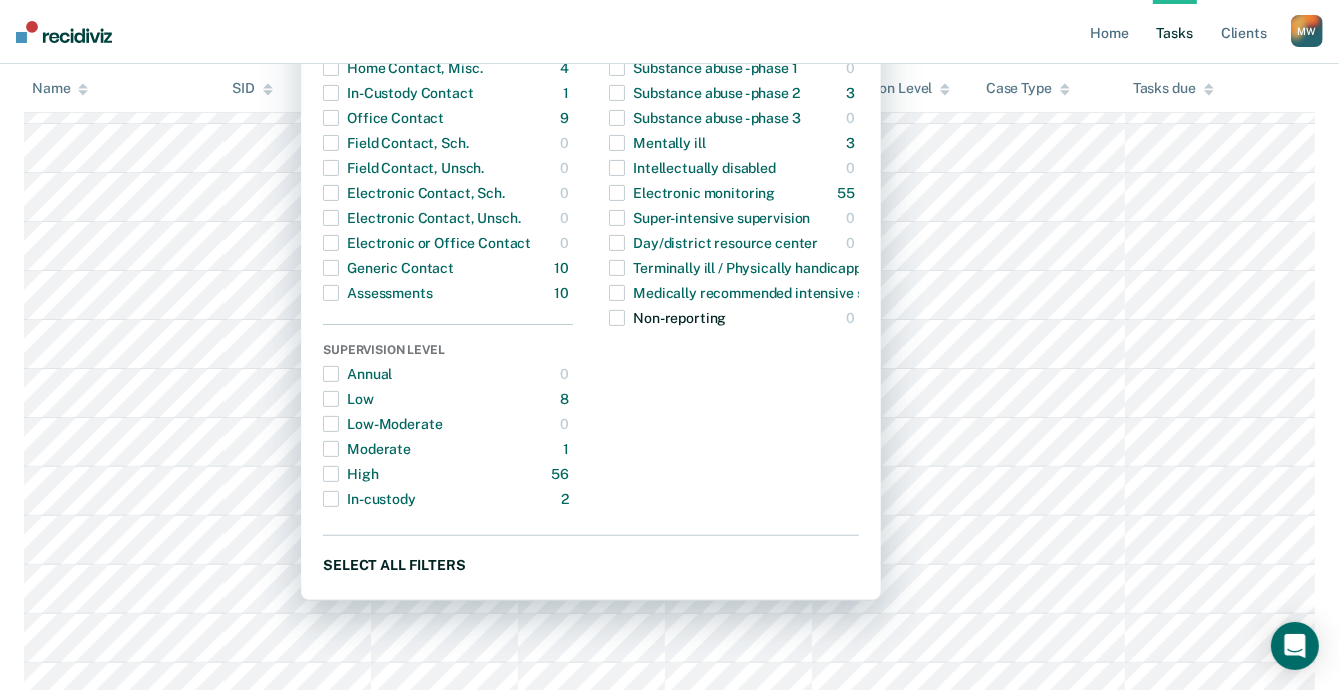 scroll, scrollTop: 500, scrollLeft: 0, axis: vertical 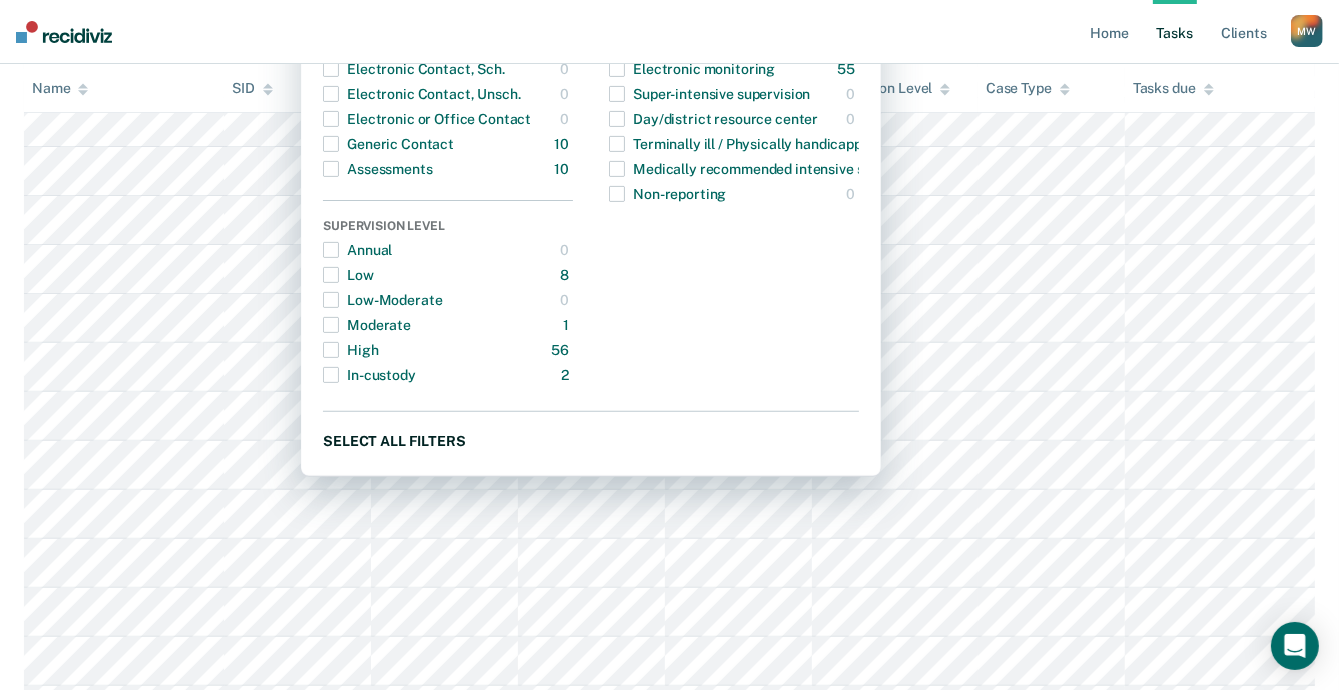 click on "Select all filters" at bounding box center [591, 440] 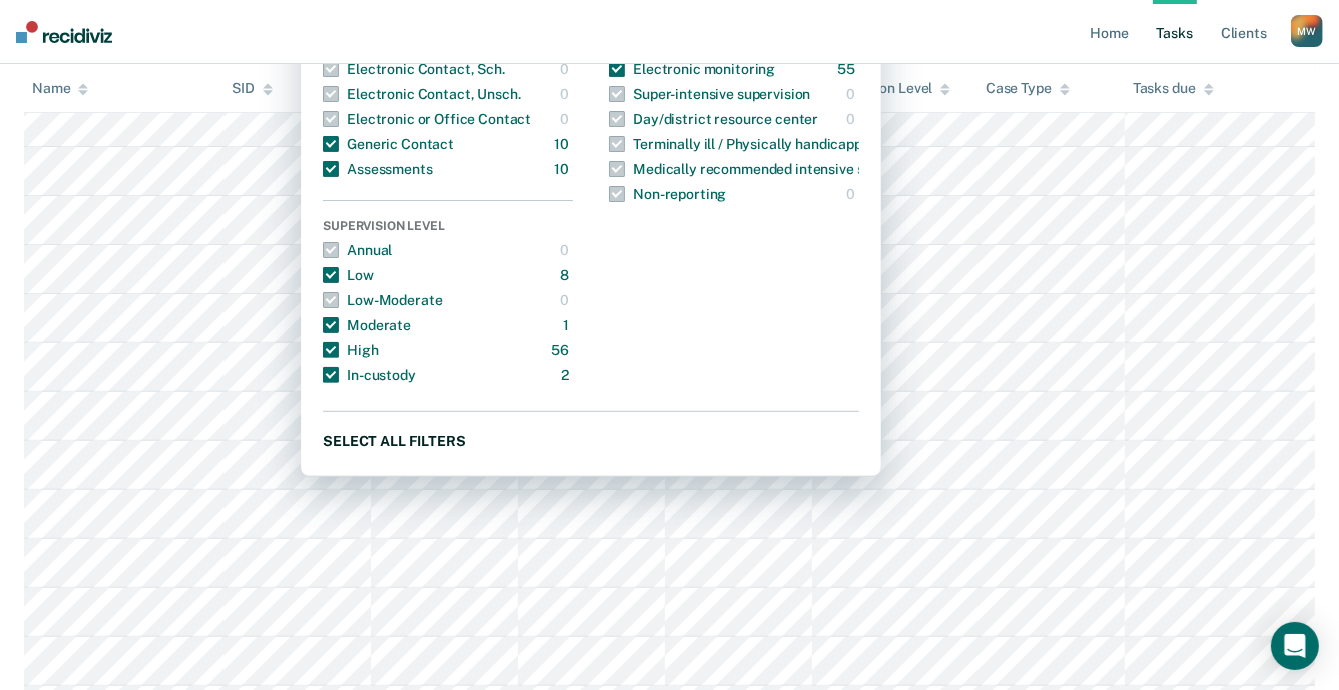 click on "Select all filters" at bounding box center (591, 440) 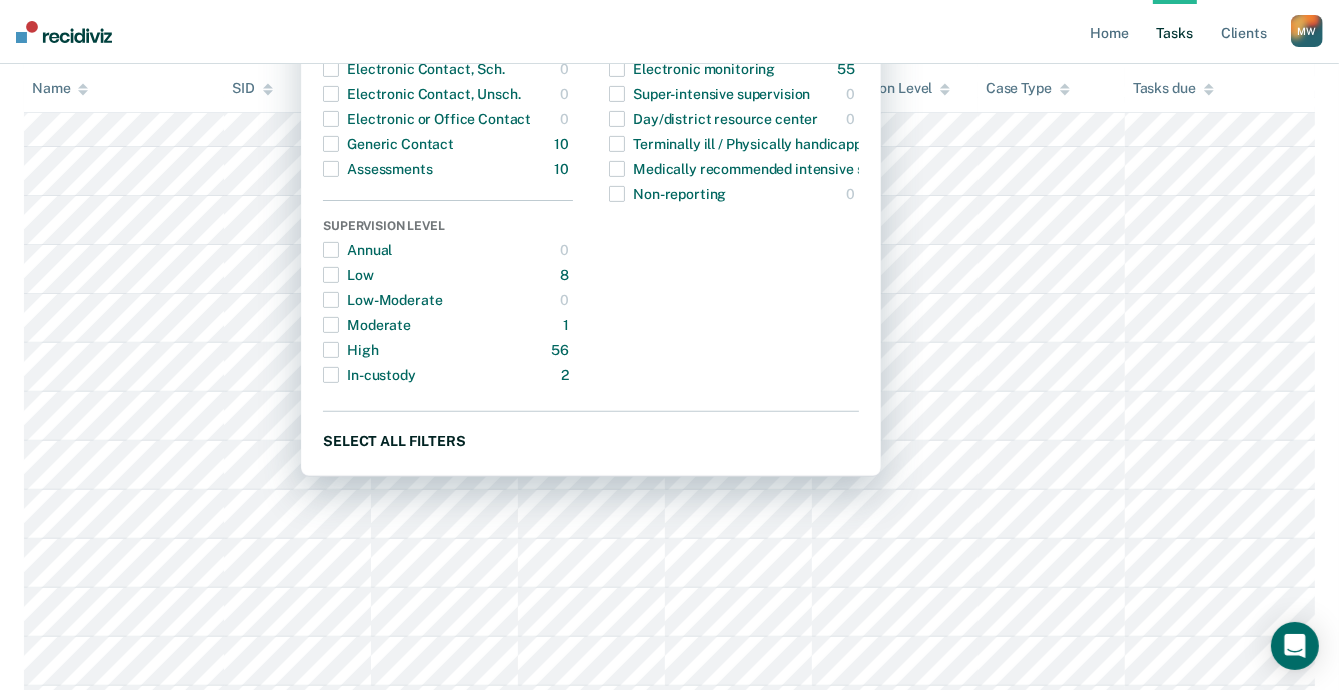 click on "Select all filters" at bounding box center (591, 440) 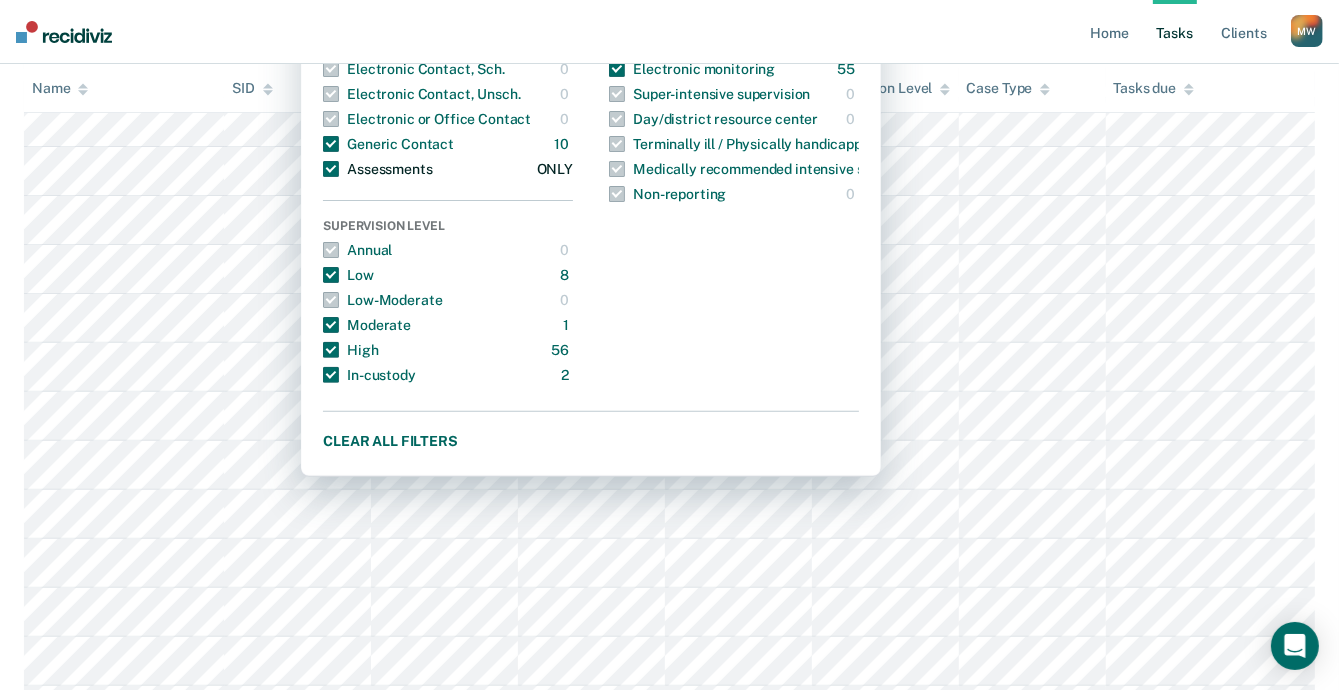 click at bounding box center [331, 169] 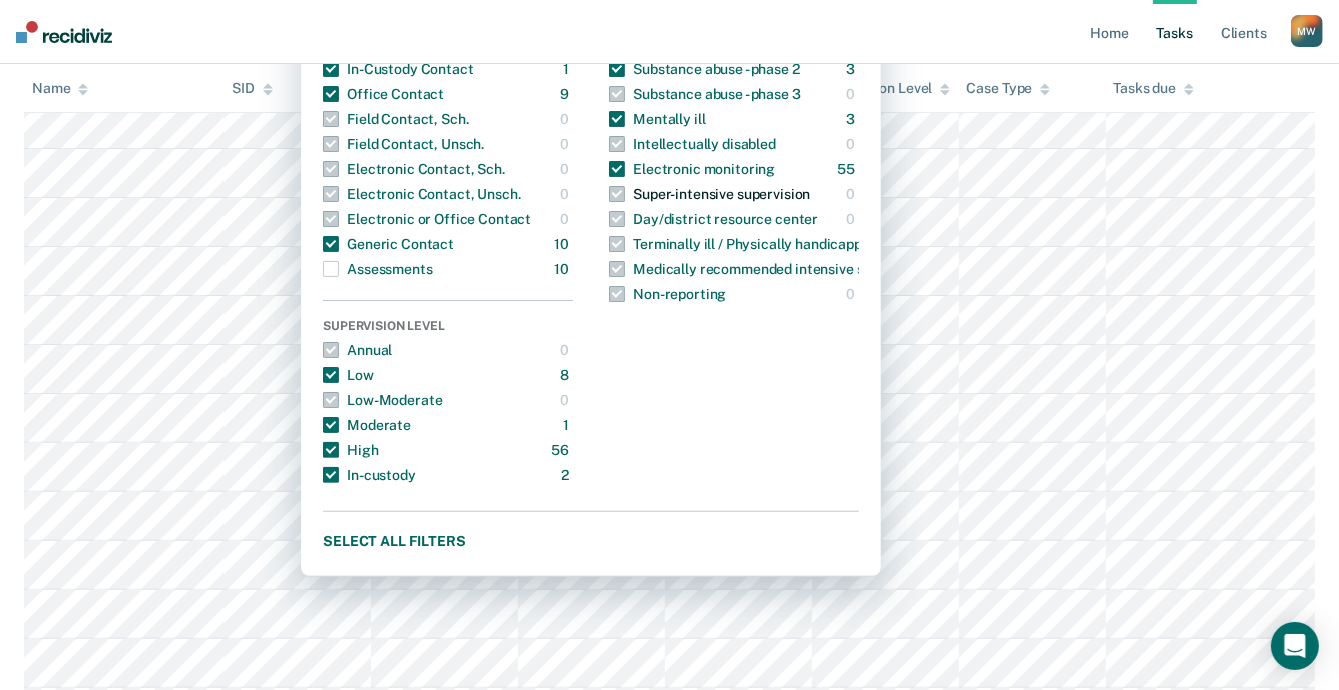 scroll, scrollTop: 200, scrollLeft: 0, axis: vertical 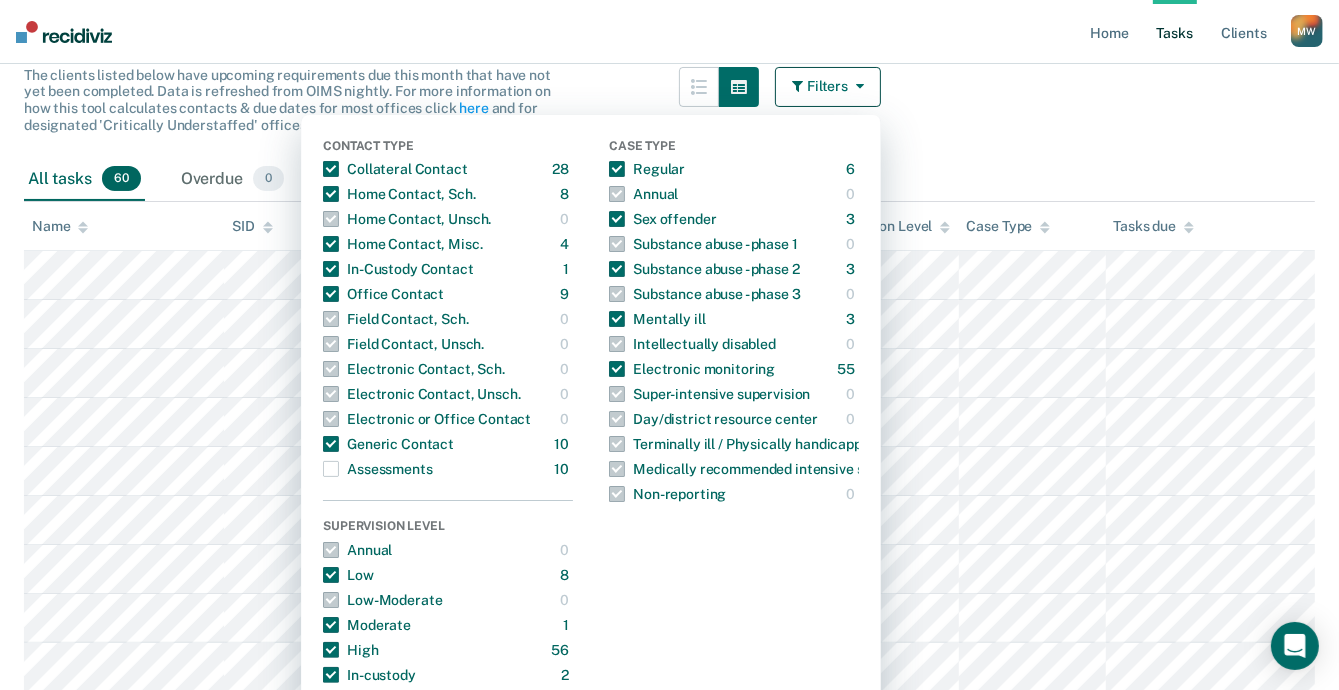 click on "Clear   officers Tasks The clients listed below have upcoming requirements due this month that have not yet been completed. Data is refreshed from OIMS nightly. For more information on how this tool calculates contacts & due dates for most offices click   here   and for designated 'Critically Understaffed' offices click   here .  Filters Contact Type Collateral Contact 28 ONLY Home Contact, Sch. 8 ONLY Home Contact, Unsch. 0 ONLY Home Contact, Misc. 4 ONLY In-Custody Contact 1 ONLY Office Contact 9 ONLY Field Contact, Sch. 0 ONLY Field Contact, Unsch. 0 ONLY Electronic Contact, Sch. 0 ONLY Electronic Contact, Unsch. 0 ONLY Electronic or Office Contact 0 ONLY Generic Contact 10 ONLY Assessments 10 ONLY Supervision Level Annual 0 ONLY Low 8 ONLY Low-Moderate 0 ONLY Moderate 1 ONLY High 56 ONLY In-custody 2 ONLY Case Type Regular 6 ONLY Annual 0 ONLY Sex offender 3 ONLY Substance abuse - phase 1 0 ONLY Substance abuse - phase 2 3 ONLY Substance abuse - phase 3 0 ONLY Mentally ill 3 ONLY Intellectually disabled 0" at bounding box center [669, 1585] 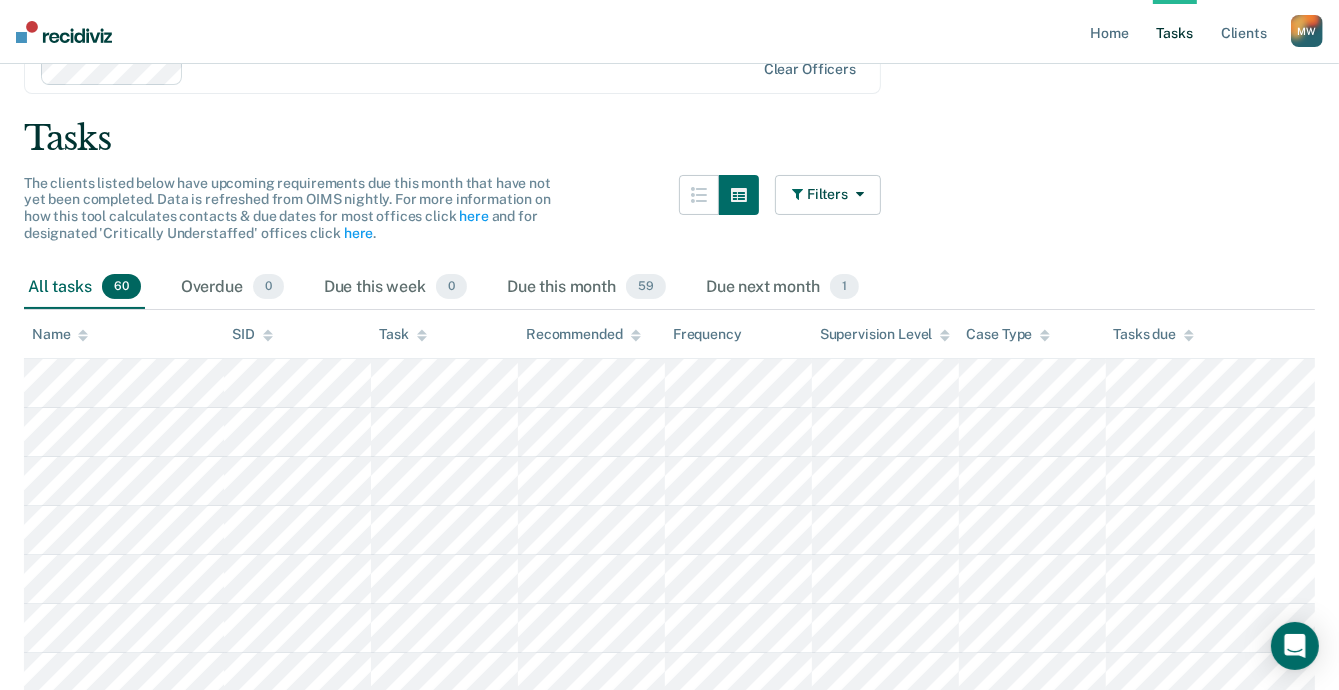 scroll, scrollTop: 0, scrollLeft: 0, axis: both 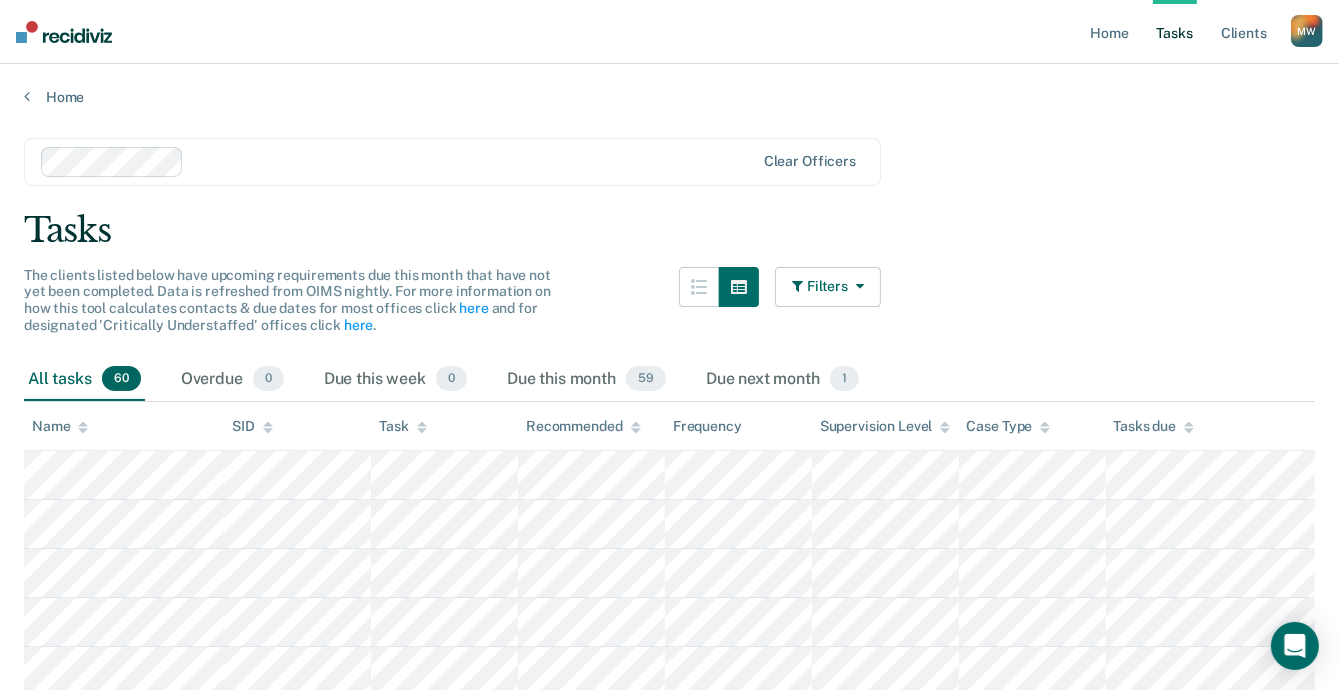 click on "Filters" at bounding box center [828, 287] 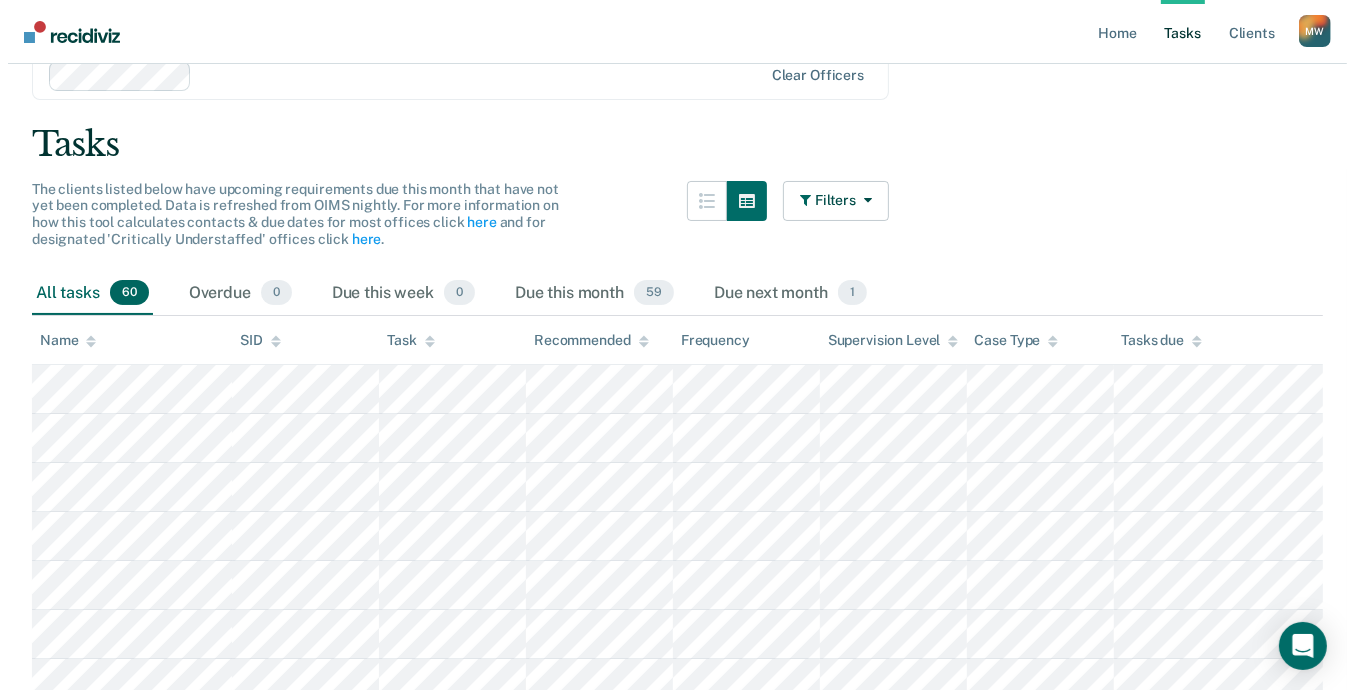 scroll, scrollTop: 0, scrollLeft: 0, axis: both 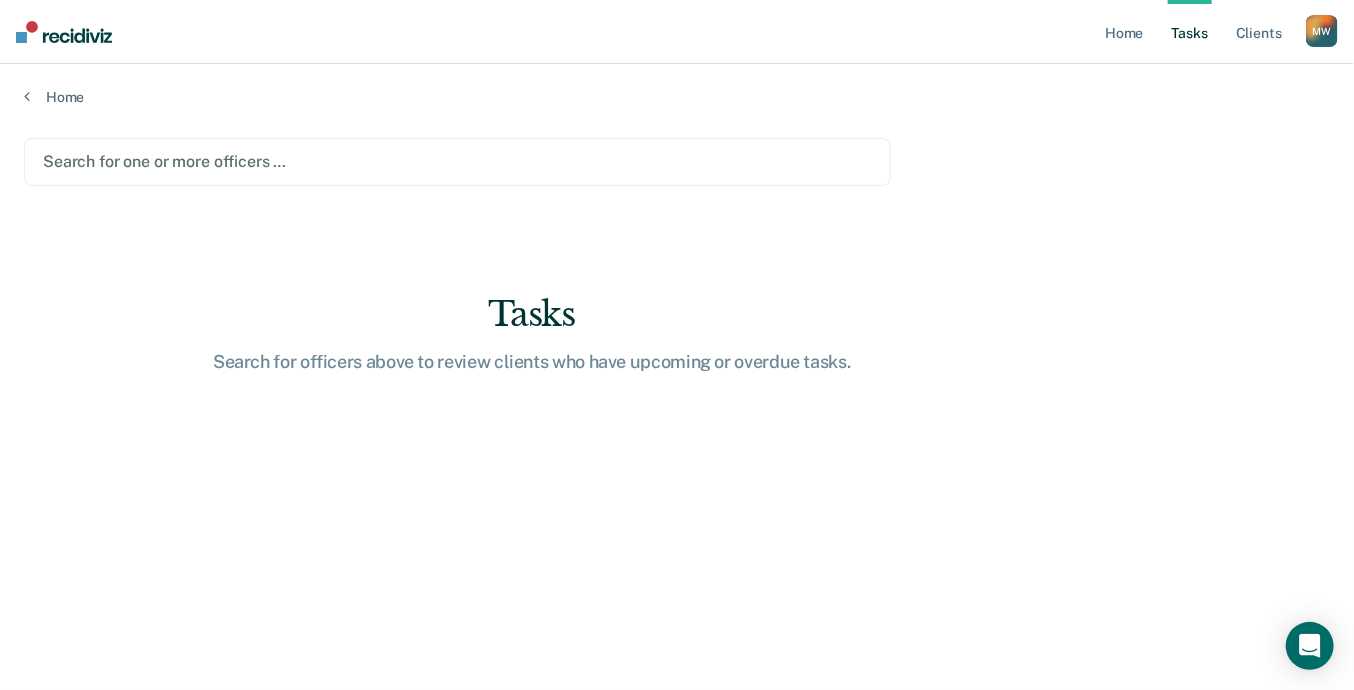 click at bounding box center (457, 161) 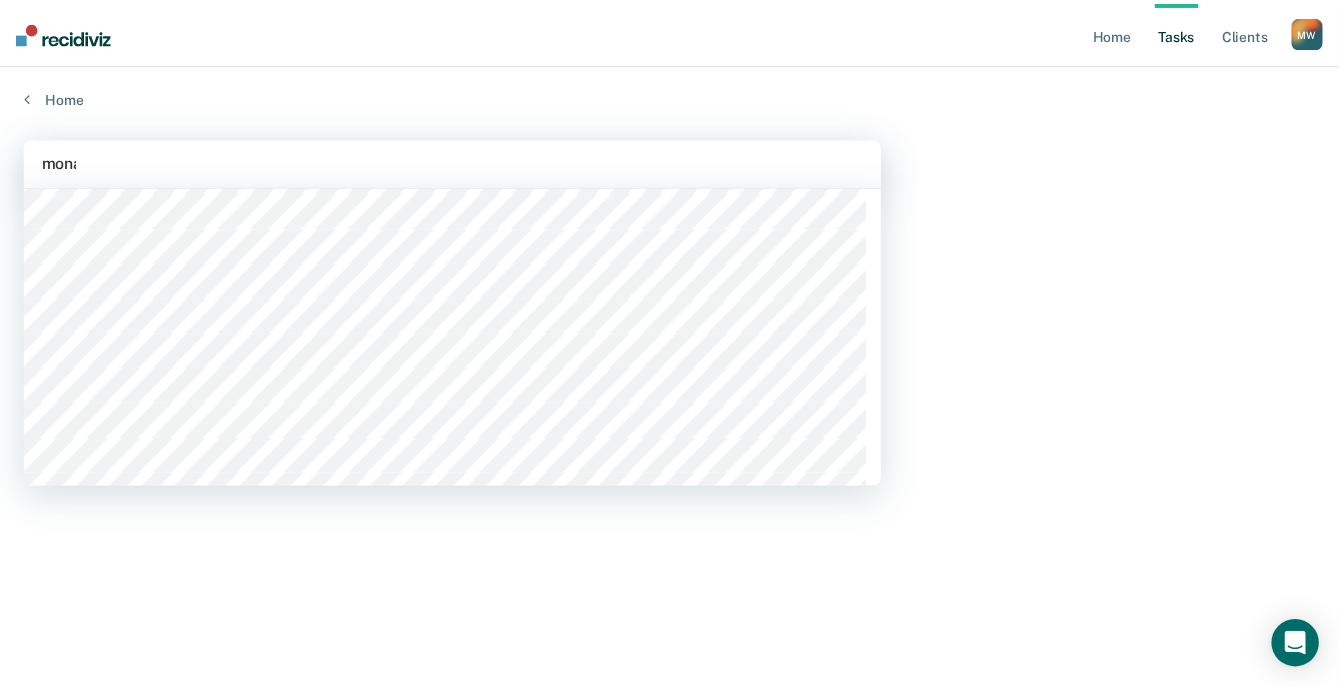 scroll, scrollTop: 0, scrollLeft: 0, axis: both 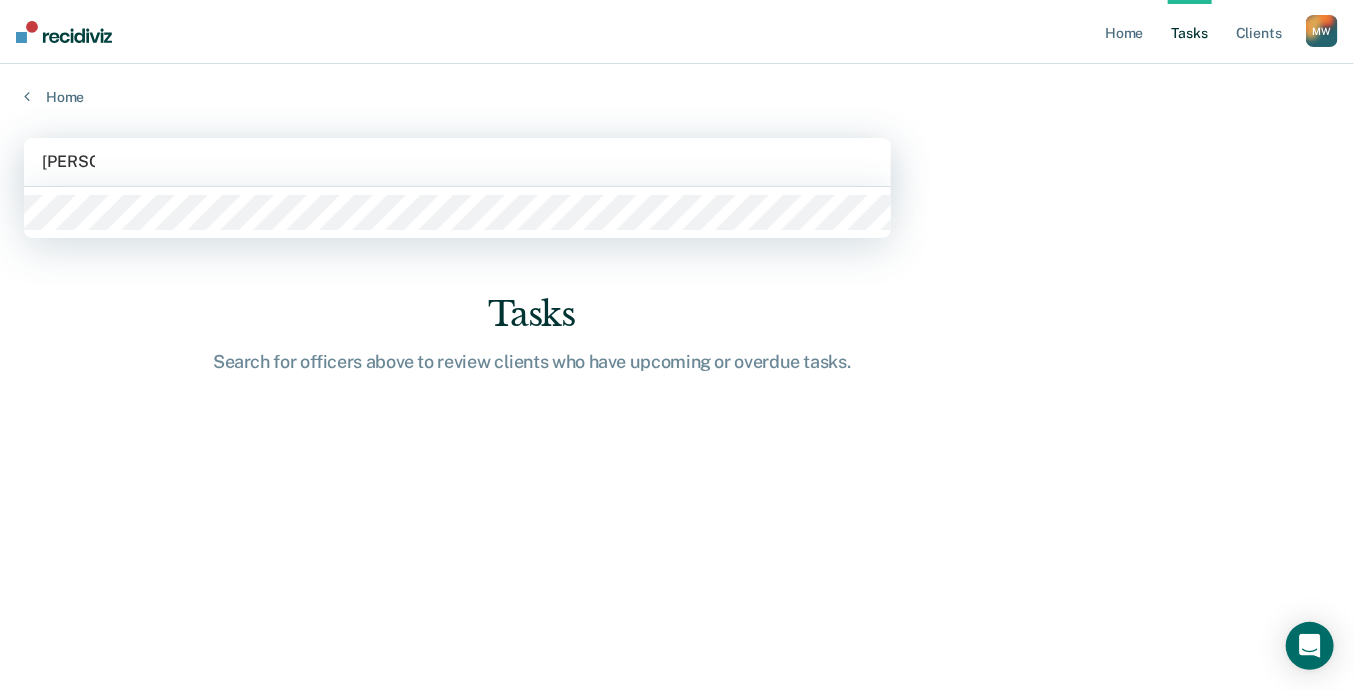 type on "monalin" 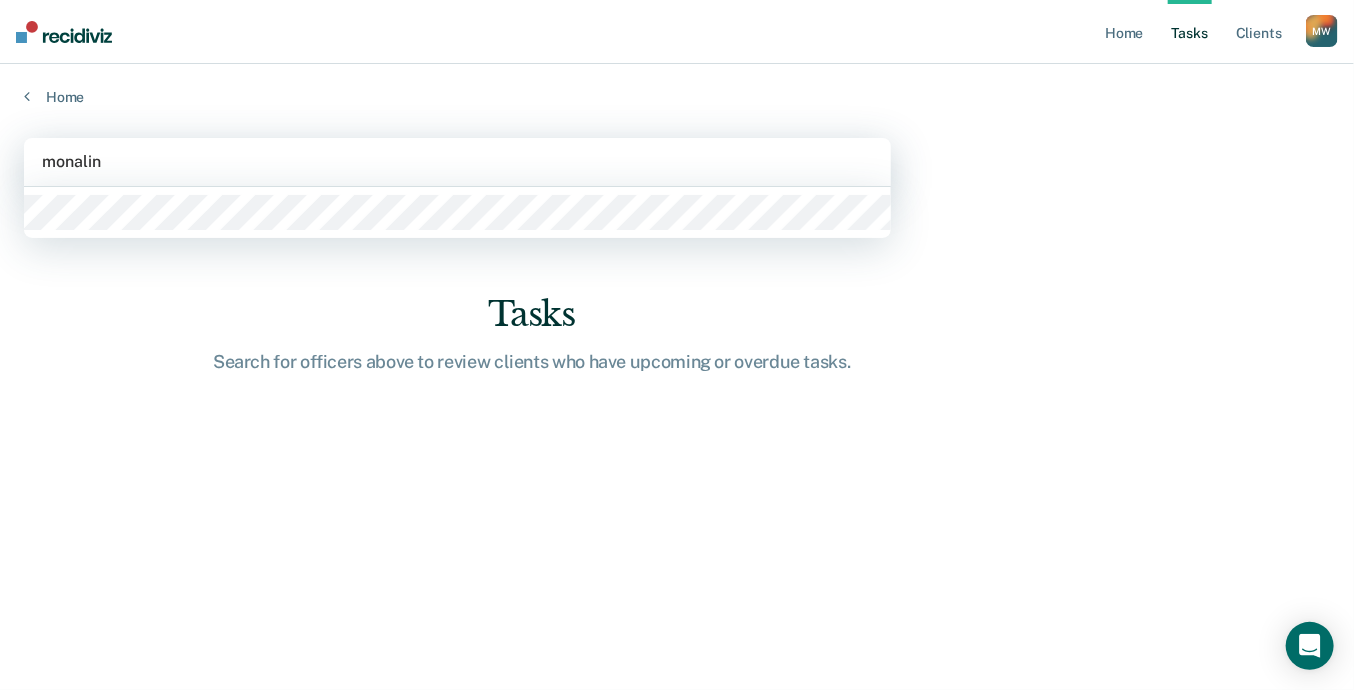 type 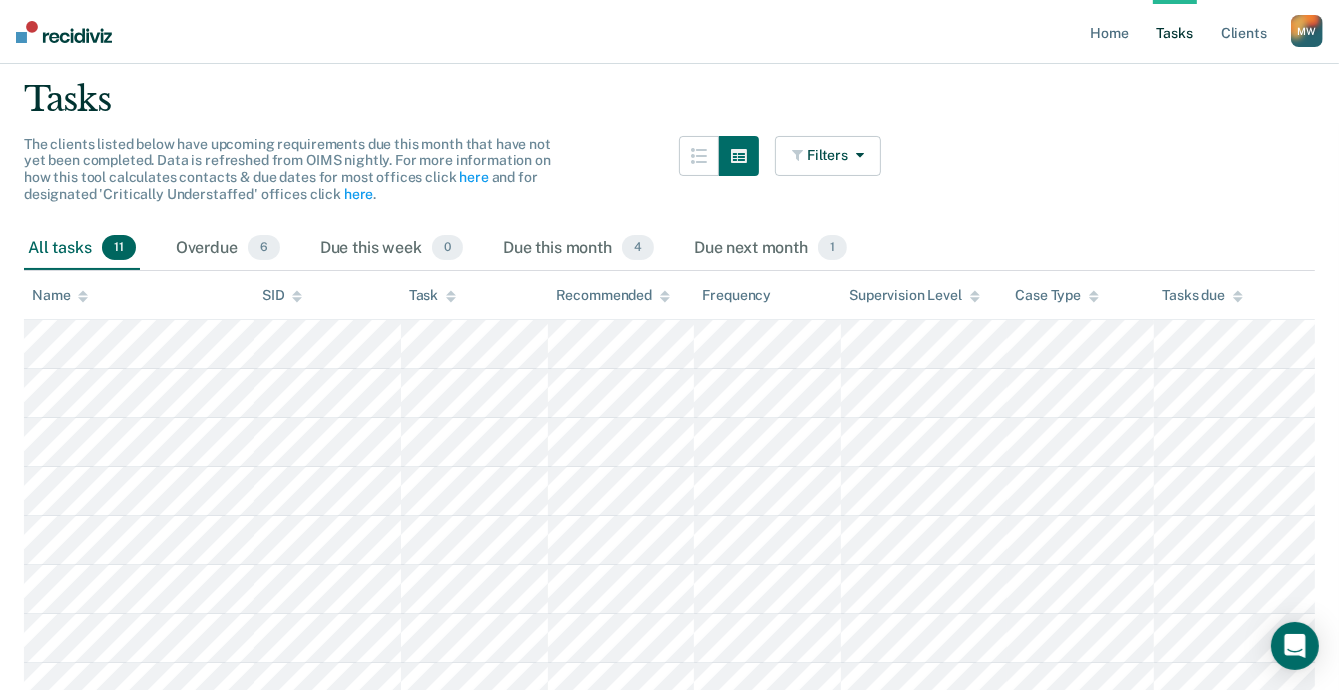 scroll, scrollTop: 178, scrollLeft: 0, axis: vertical 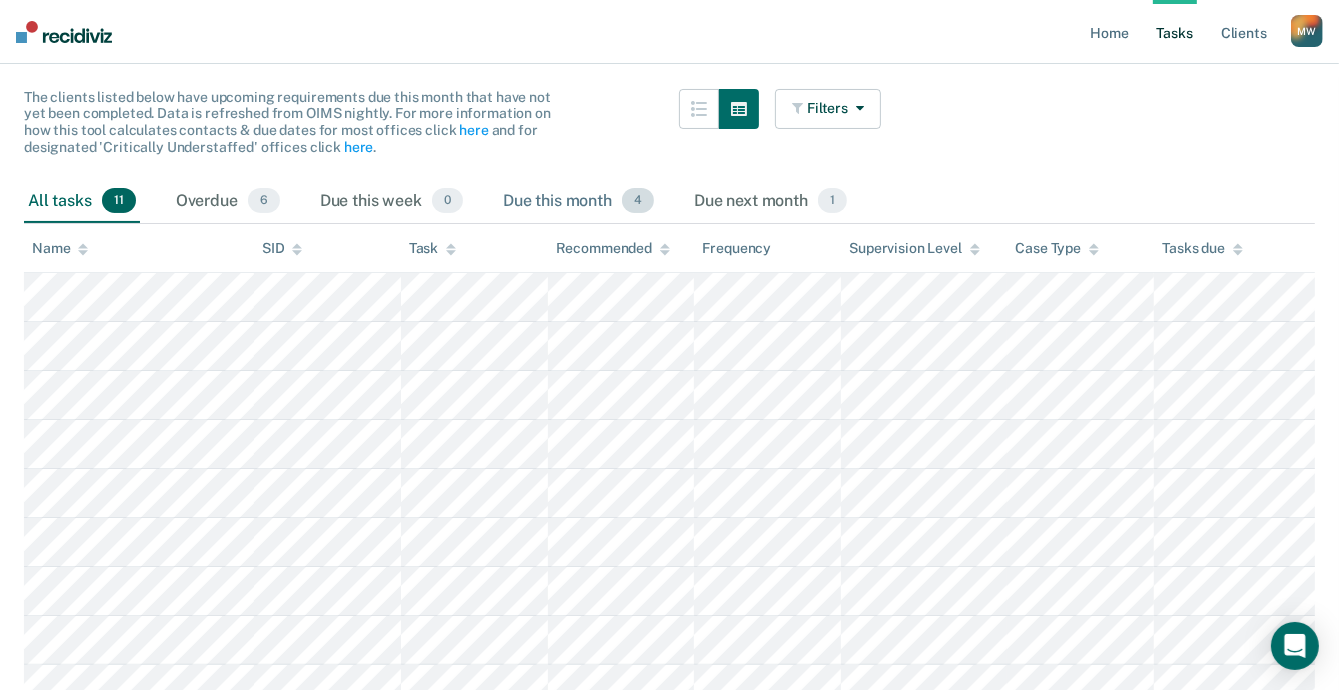 click on "4" at bounding box center [638, 201] 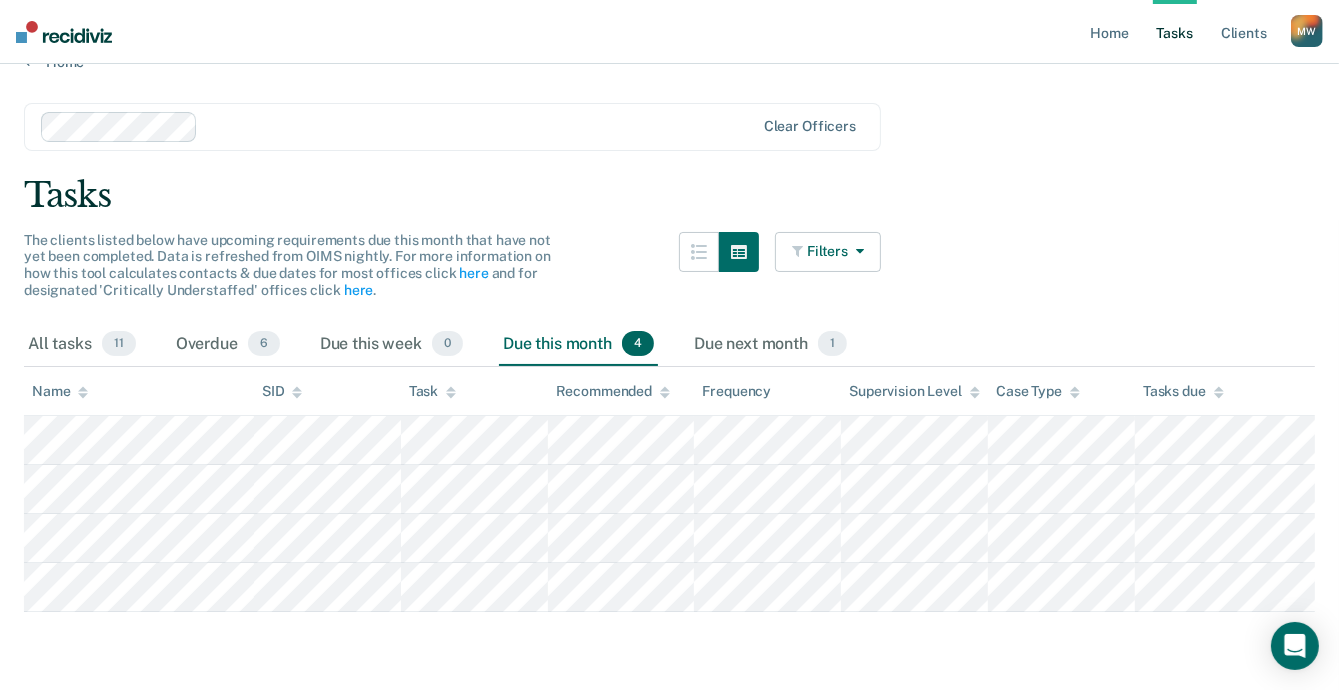 click on "Filters" at bounding box center (828, 252) 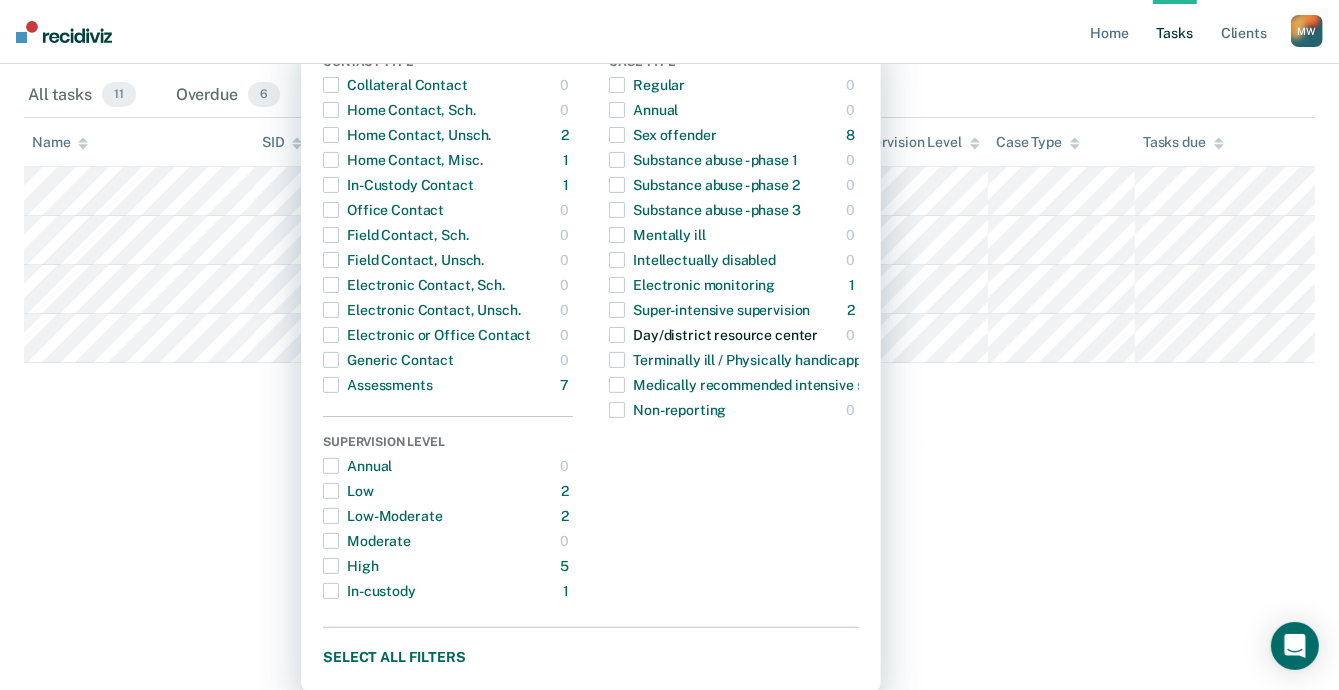 scroll, scrollTop: 285, scrollLeft: 0, axis: vertical 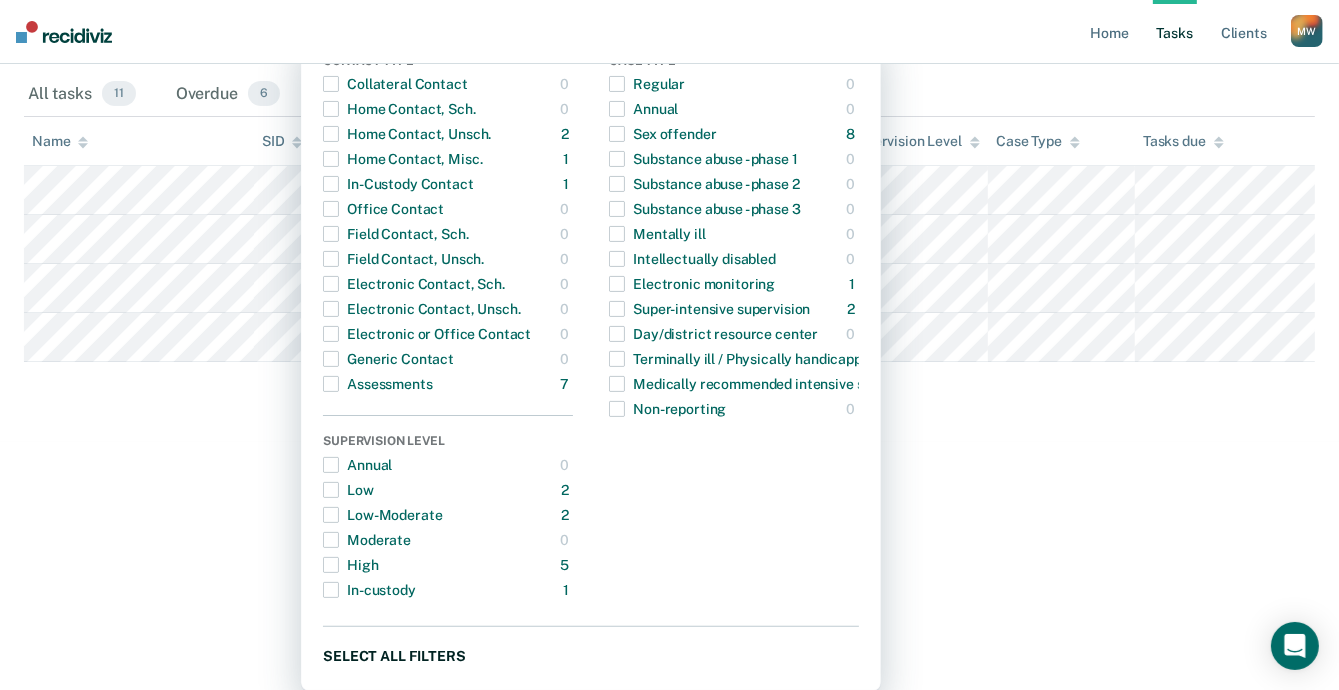 click on "Select all filters" at bounding box center [591, 655] 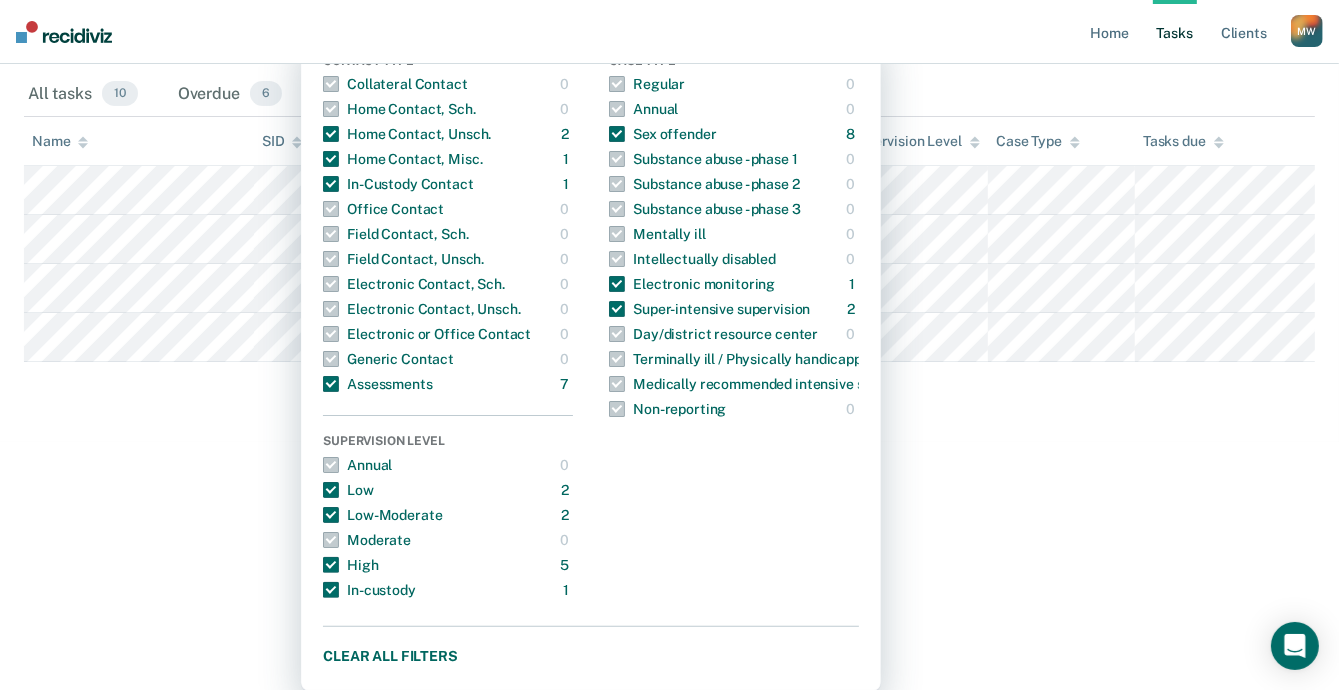 click on "Clear   officers Tasks The clients listed below have upcoming requirements due this month that have not yet been completed. Data is refreshed from OIMS nightly. For more information on how this tool calculates contacts & due dates for most offices click   here   and for designated 'Critically Understaffed' offices click   here .  Filters Contact Type Collateral Contact 0 ONLY Home Contact, Sch. 0 ONLY Home Contact, Unsch. 2 ONLY Home Contact, Misc. 1 ONLY In-Custody Contact 1 ONLY Office Contact 0 ONLY Field Contact, Sch. 0 ONLY Field Contact, Unsch. 0 ONLY Electronic Contact, Sch. 0 ONLY Electronic Contact, Unsch. 0 ONLY Electronic or Office Contact 0 ONLY Generic Contact 0 ONLY Assessments 7 ONLY Supervision Level Annual 0 ONLY Low 2 ONLY Low-Moderate 2 ONLY Moderate 0 ONLY High 5 ONLY In-custody 1 ONLY Case Type Regular 0 ONLY Annual 0 ONLY Sex offender 8 ONLY Substance abuse - phase 1 0 ONLY Substance abuse - phase 2 0 ONLY Substance abuse - phase 3 0 ONLY Mentally ill 0 ONLY Intellectually disabled 0 1 2" at bounding box center [669, 128] 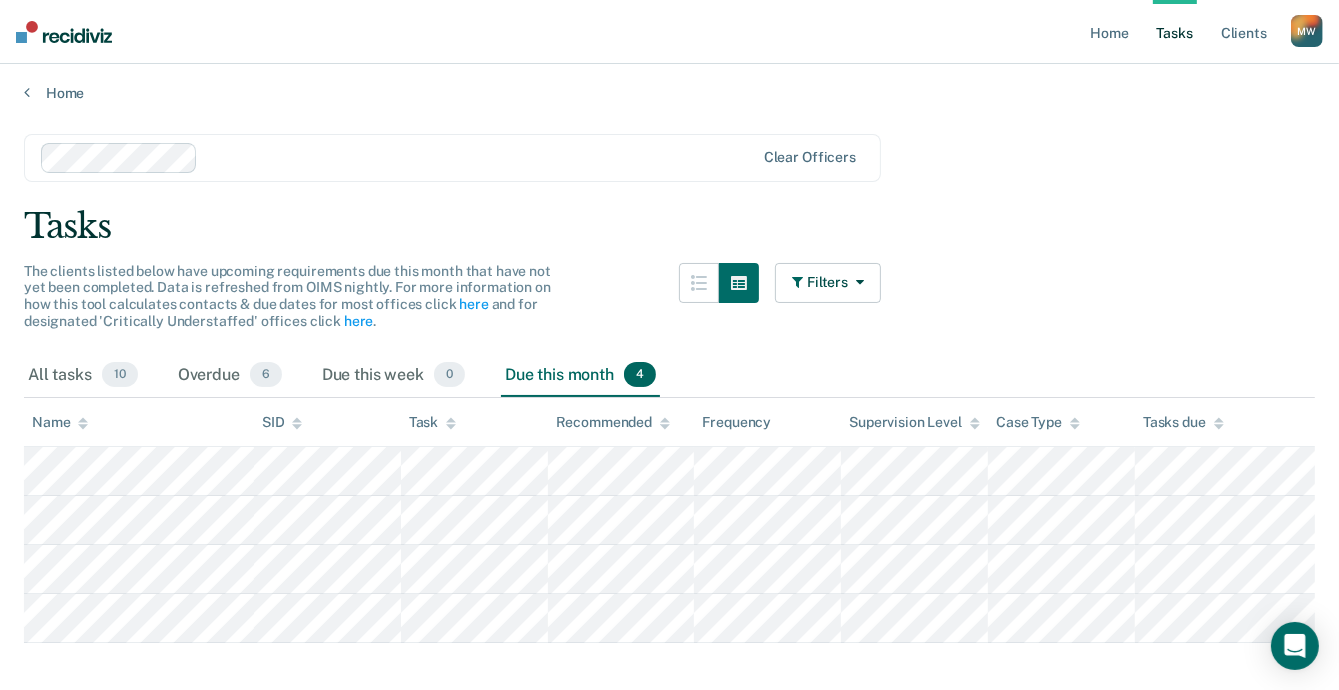 scroll, scrollTop: 35, scrollLeft: 0, axis: vertical 